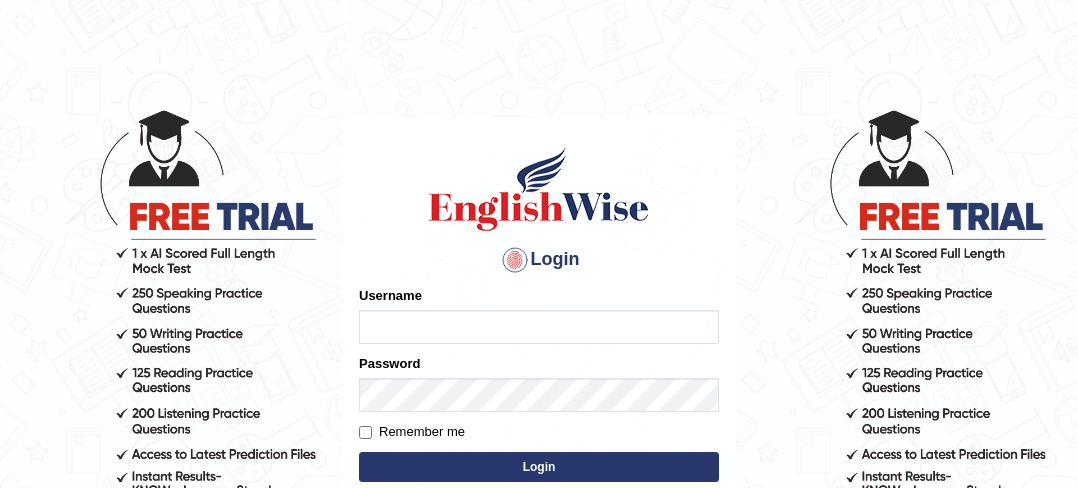 scroll, scrollTop: 0, scrollLeft: 0, axis: both 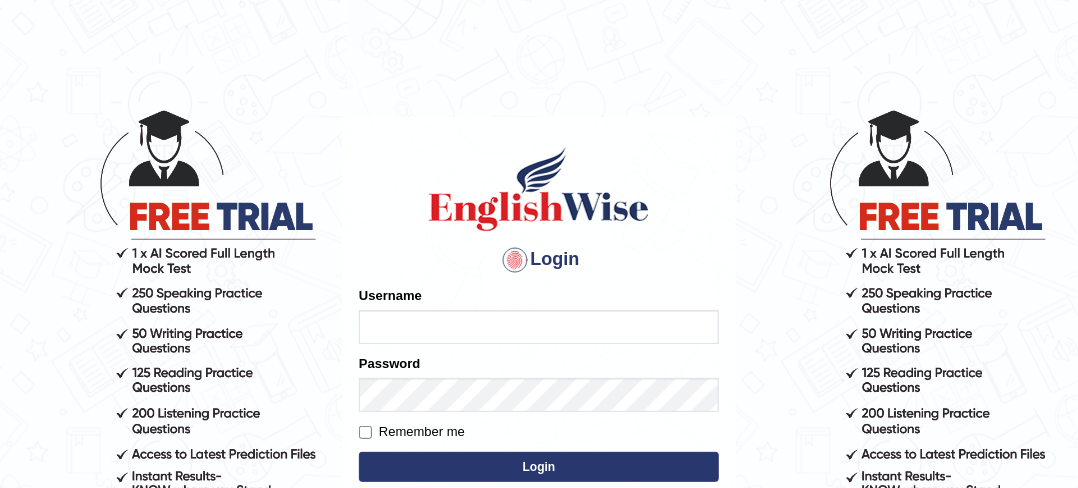 type on "Alisha17" 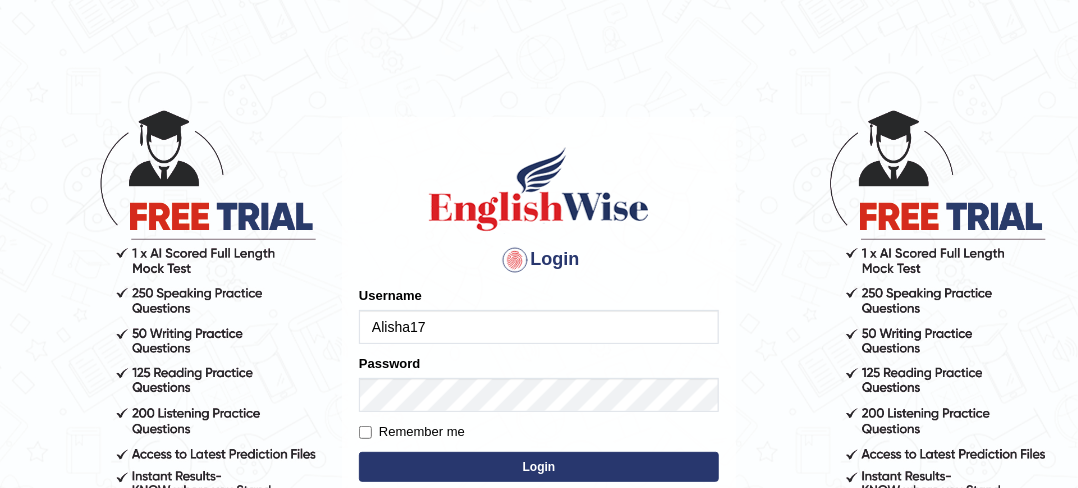 click on "Login" at bounding box center [539, 467] 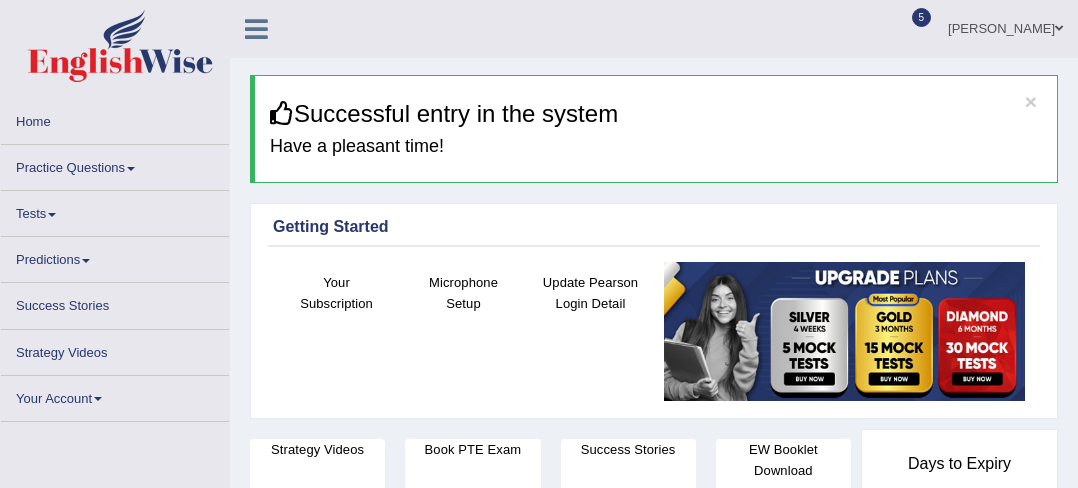 scroll, scrollTop: 0, scrollLeft: 0, axis: both 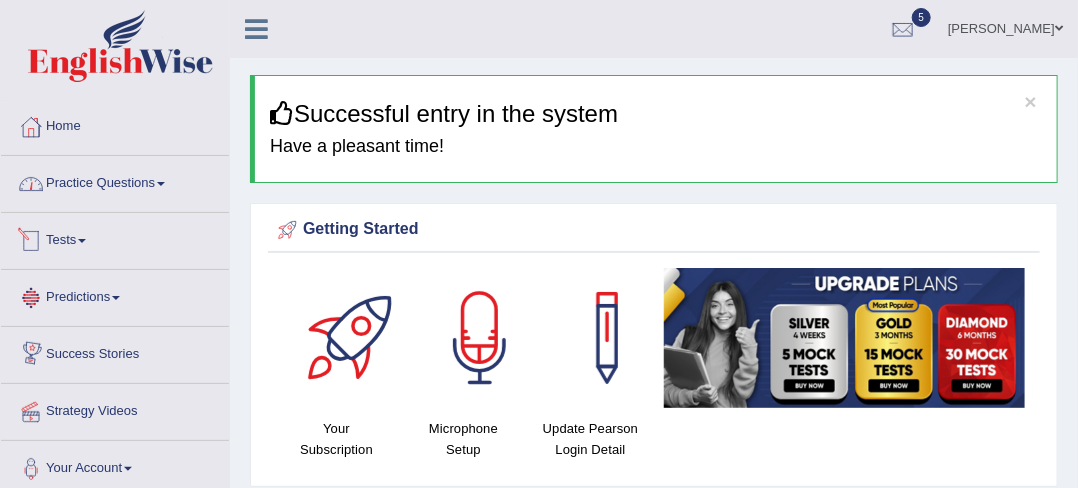click on "Tests" at bounding box center [115, 238] 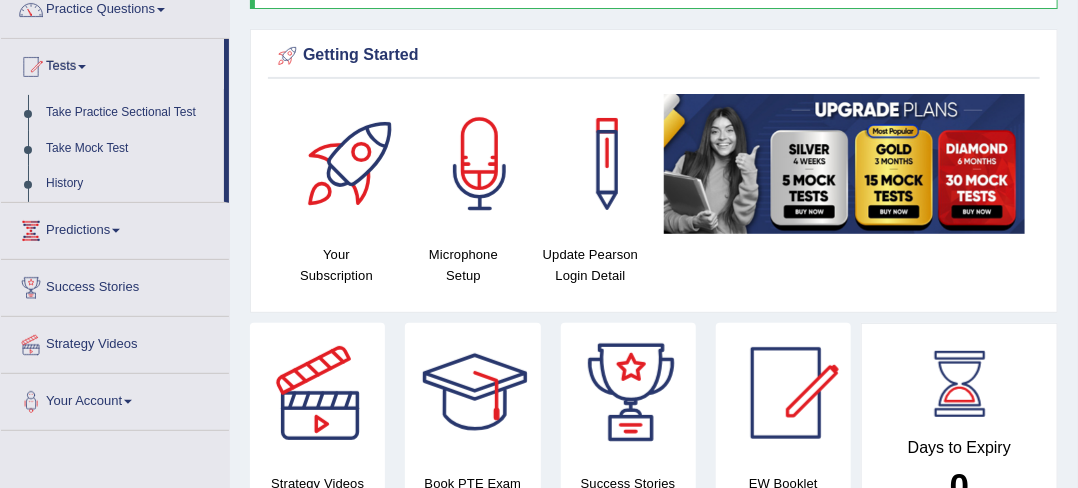scroll, scrollTop: 32, scrollLeft: 0, axis: vertical 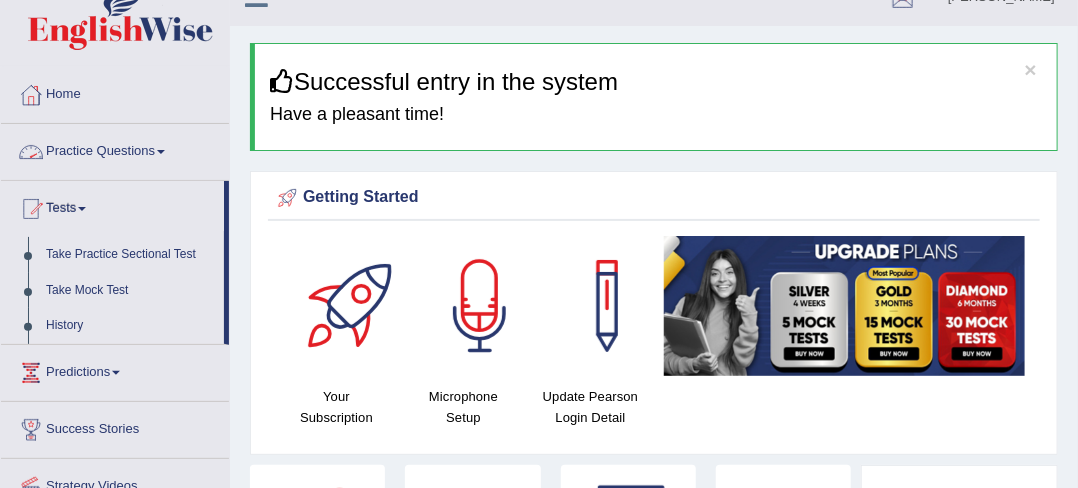 click on "Practice Questions" at bounding box center (115, 149) 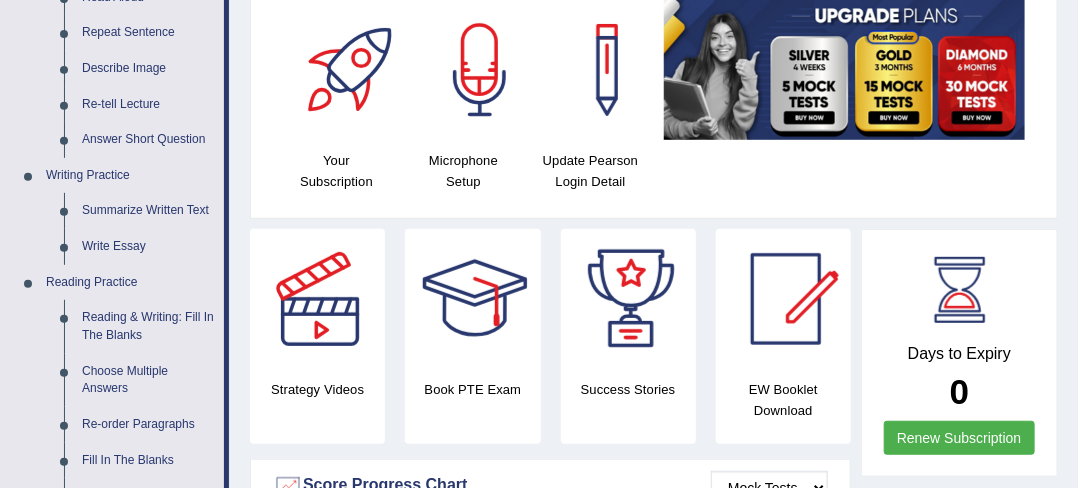 scroll, scrollTop: 273, scrollLeft: 0, axis: vertical 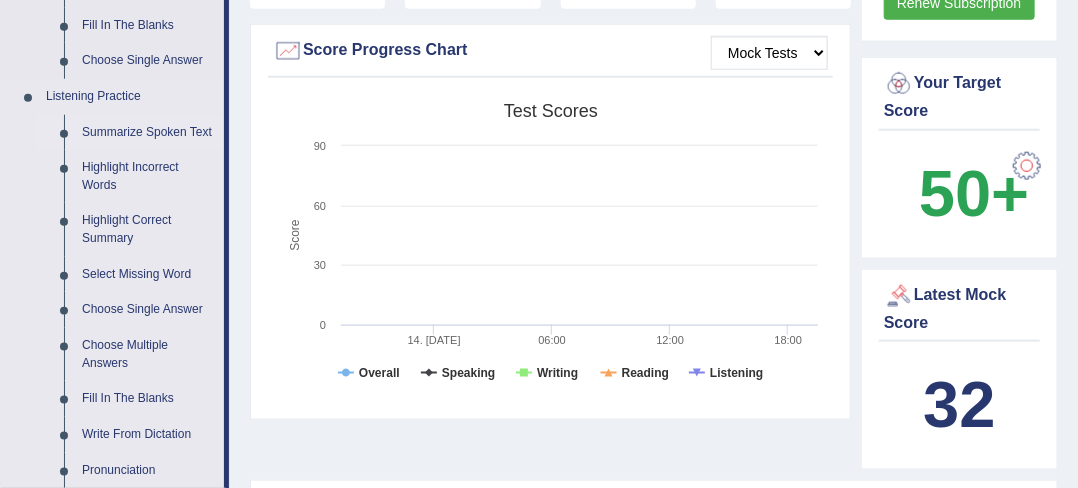 click on "Summarize Spoken Text" at bounding box center (148, 133) 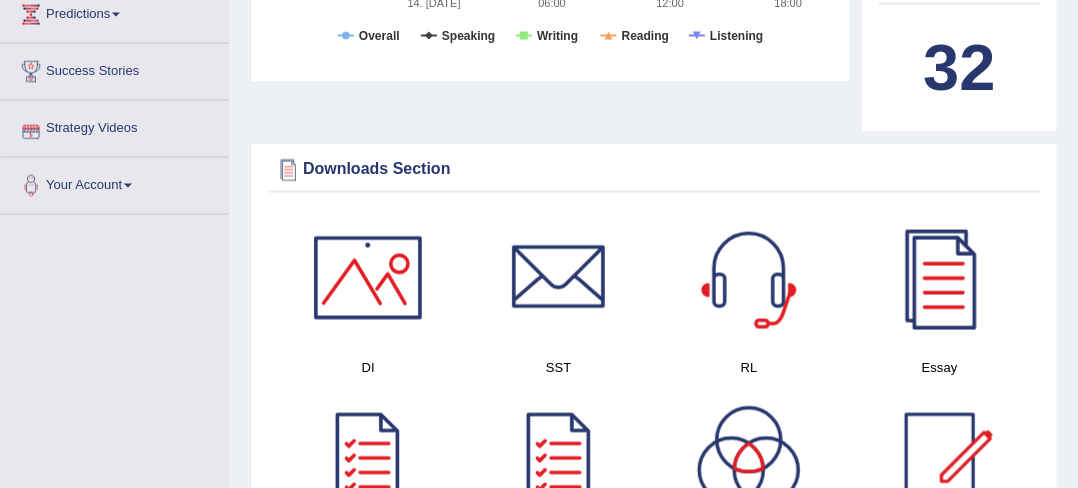 scroll, scrollTop: 1154, scrollLeft: 0, axis: vertical 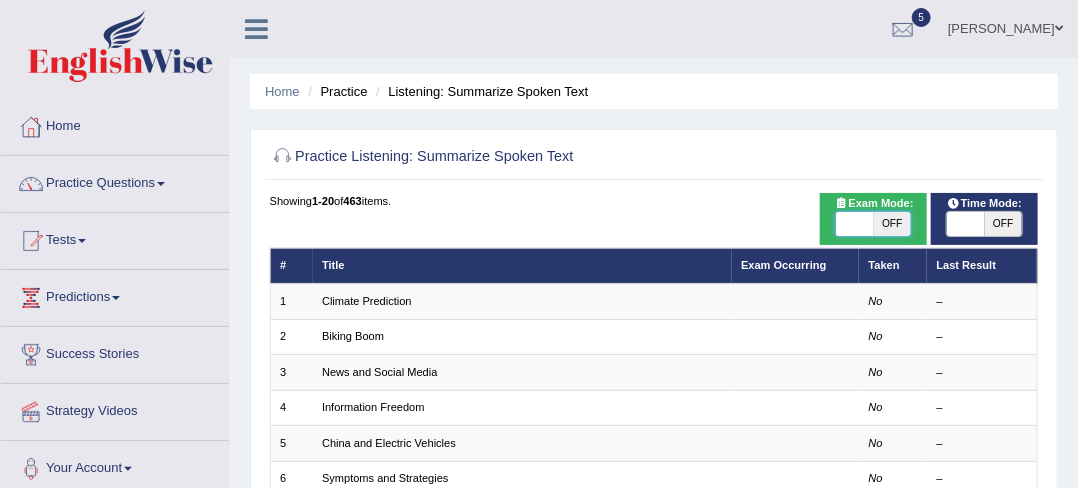 click at bounding box center (854, 224) 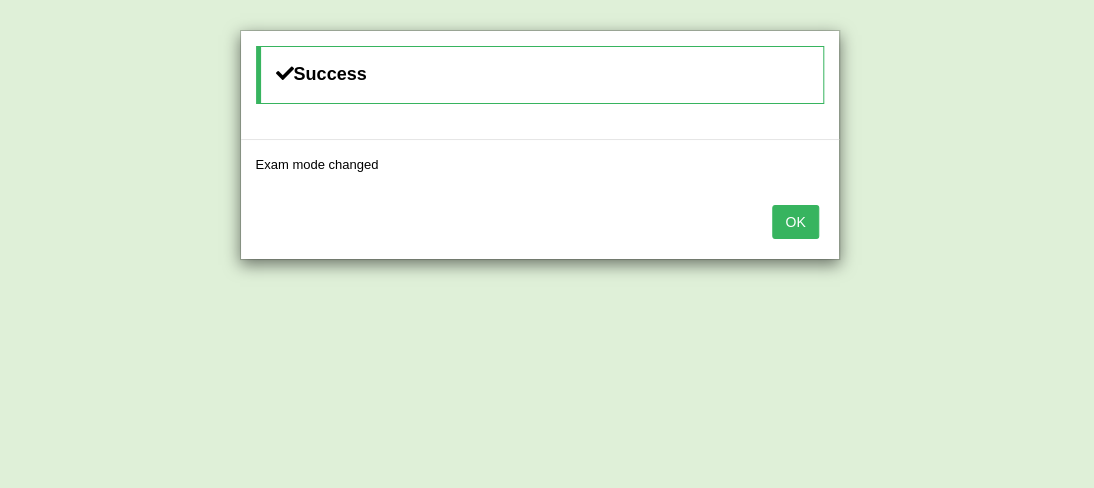 click on "Success Exam mode changed OK" at bounding box center (547, 244) 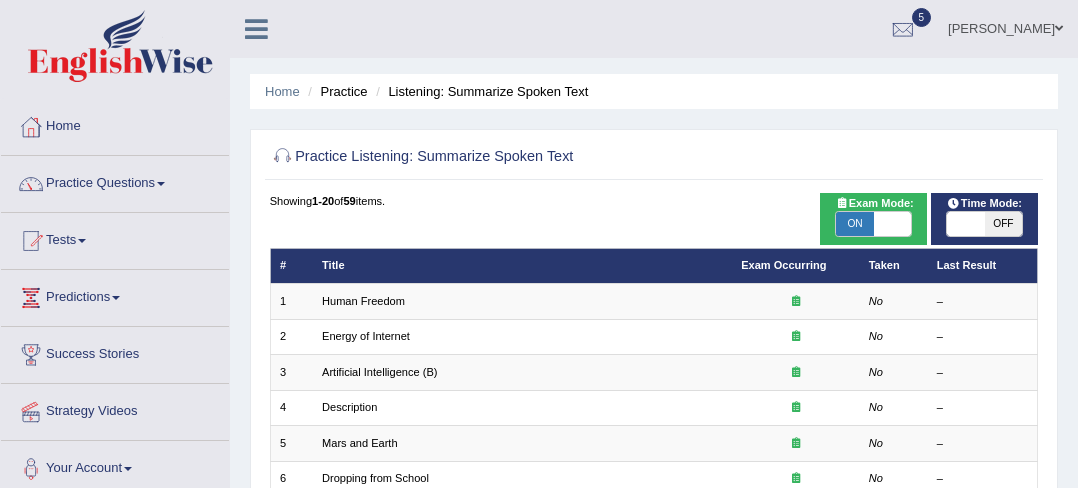 scroll, scrollTop: 0, scrollLeft: 0, axis: both 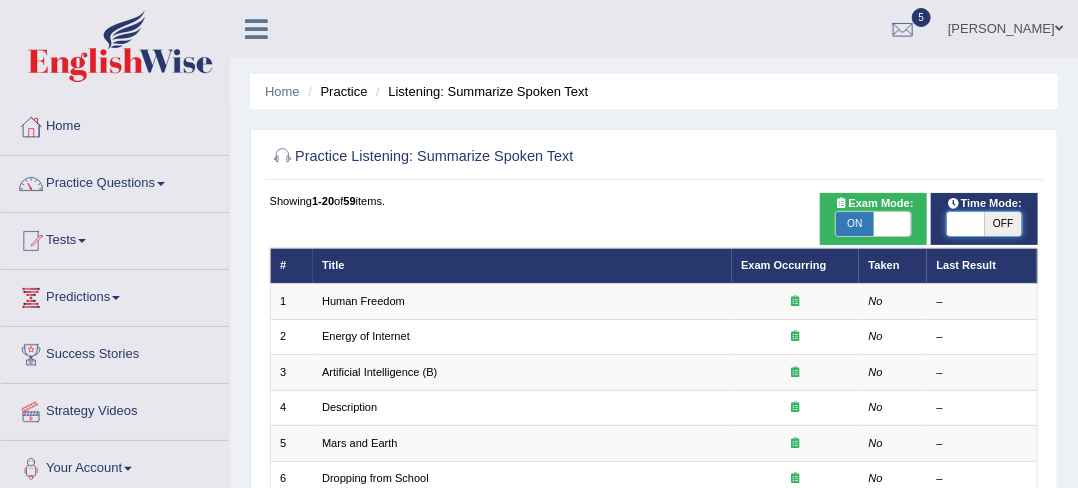 click at bounding box center (965, 224) 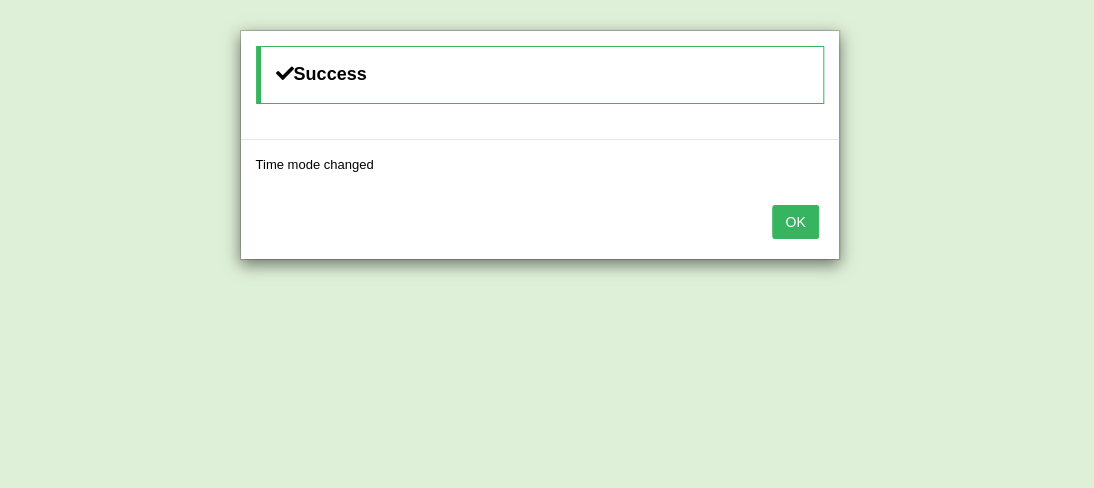 click on "OK" at bounding box center [795, 222] 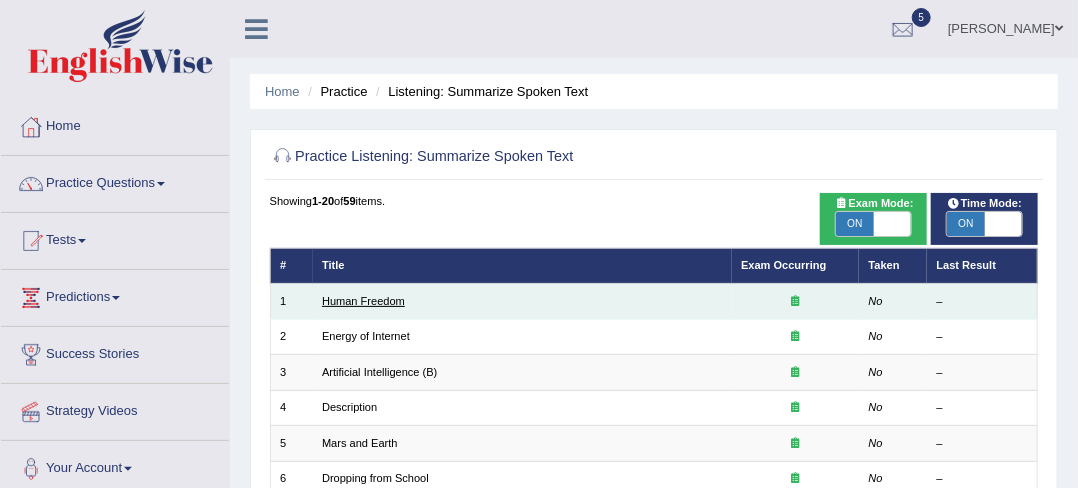 click on "Human Freedom" at bounding box center [363, 301] 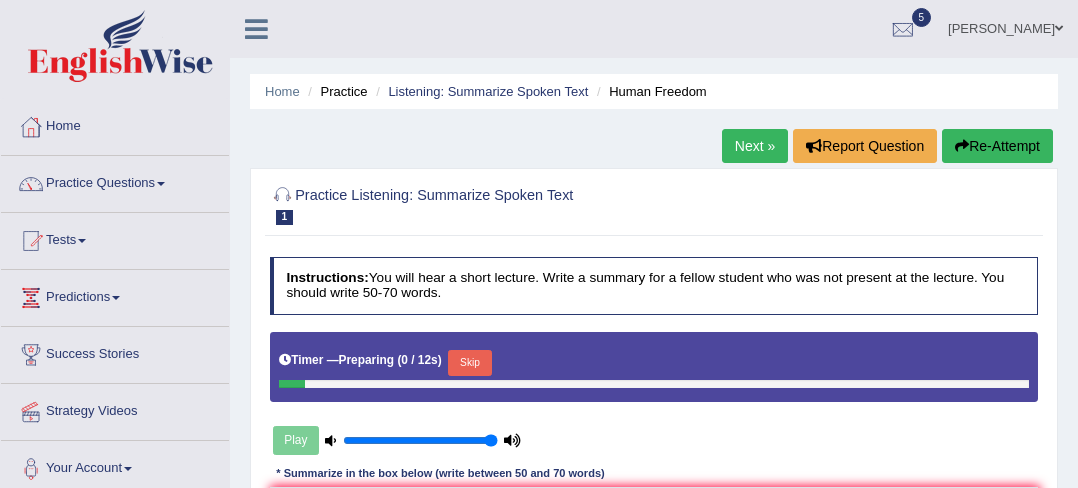 scroll, scrollTop: 0, scrollLeft: 0, axis: both 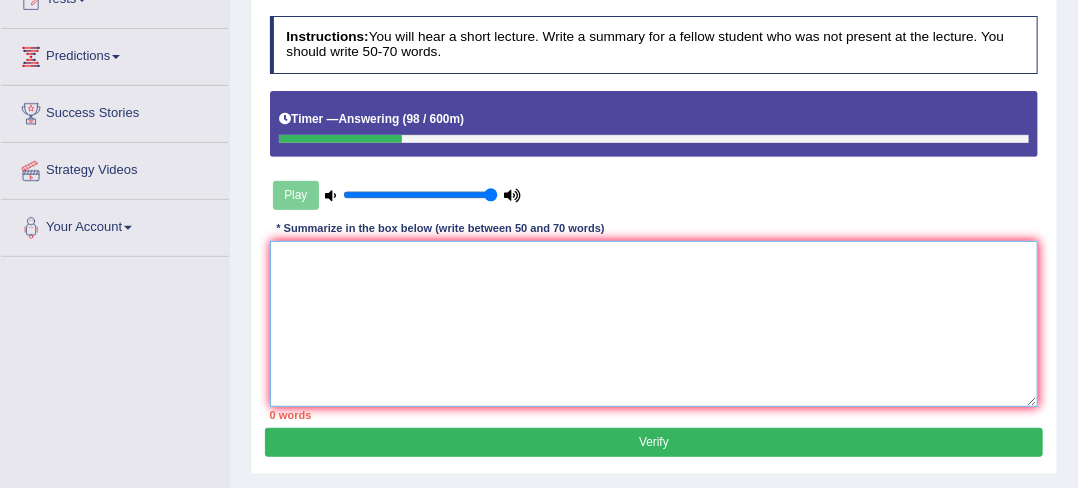 click at bounding box center [654, 323] 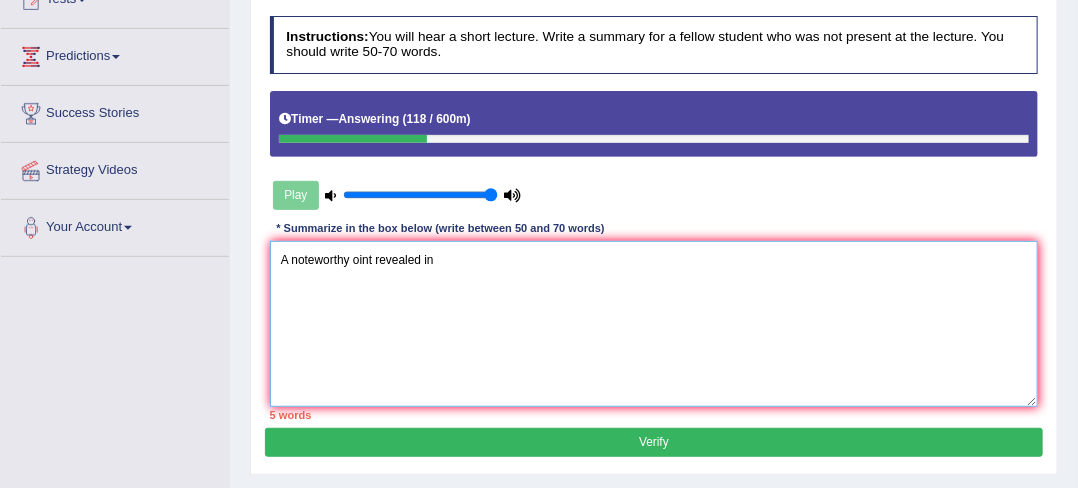 click on "A noteworthy oint revealed in" at bounding box center [654, 323] 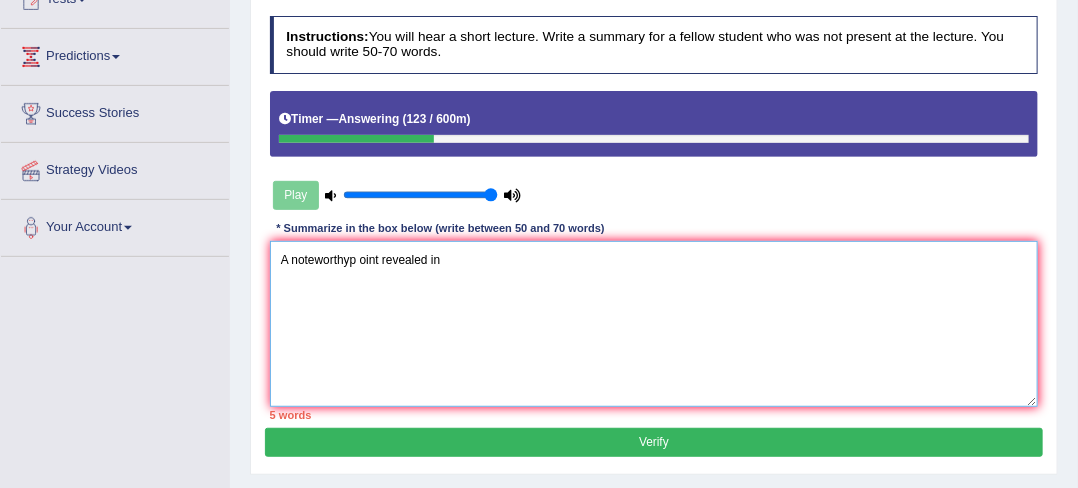 click on "A noteworthyp oint revealed in" at bounding box center [654, 323] 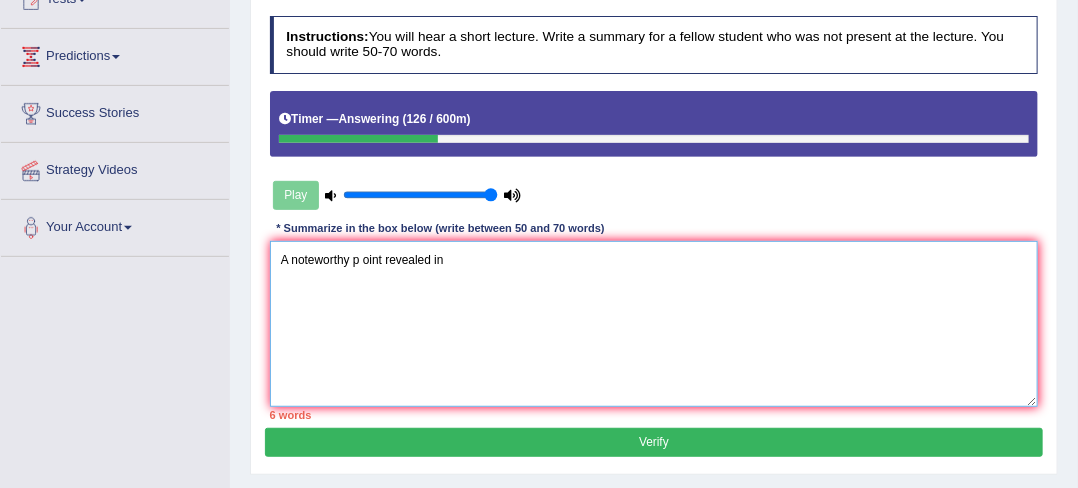 click on "A noteworthy p oint revealed in" at bounding box center (654, 323) 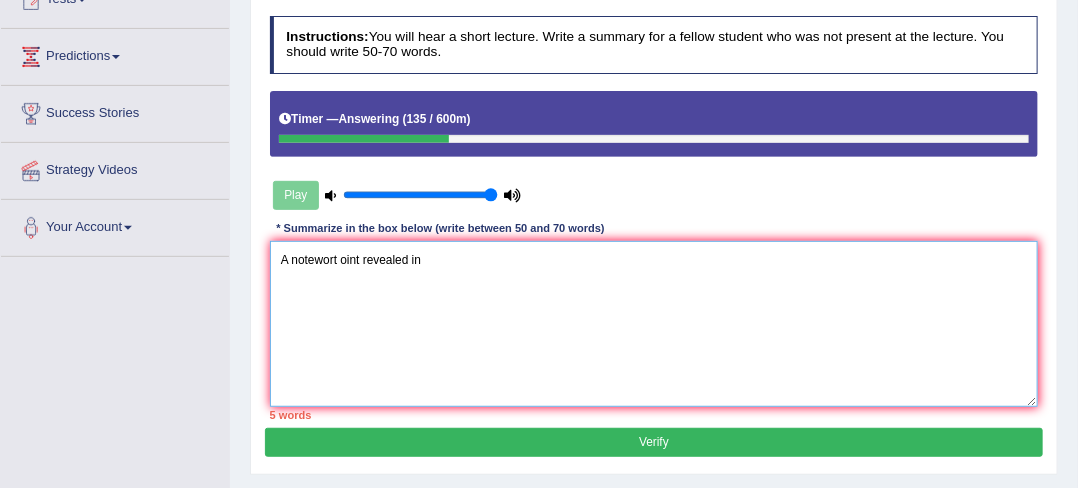 click on "A notewort oint revealed in" at bounding box center (654, 323) 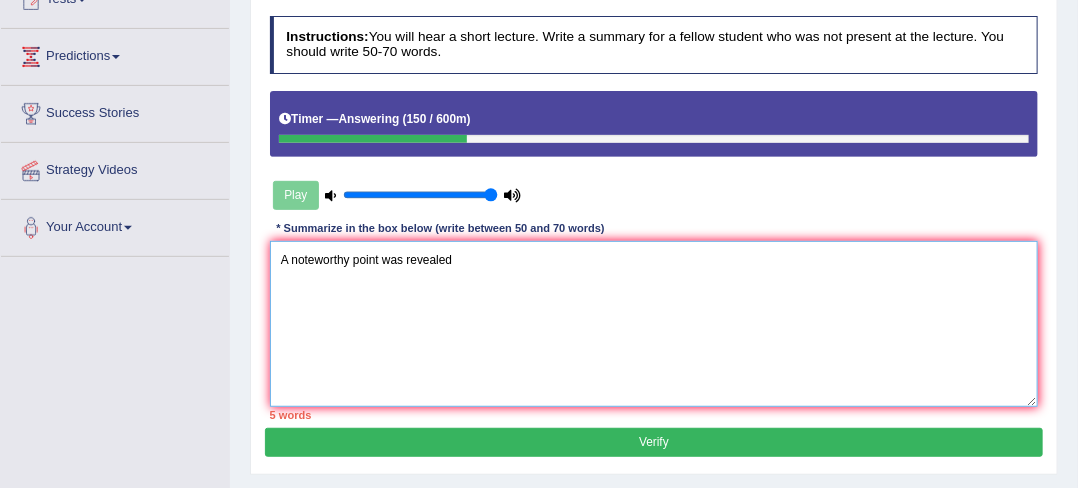 click on "A noteworthy point was revealed" at bounding box center [654, 323] 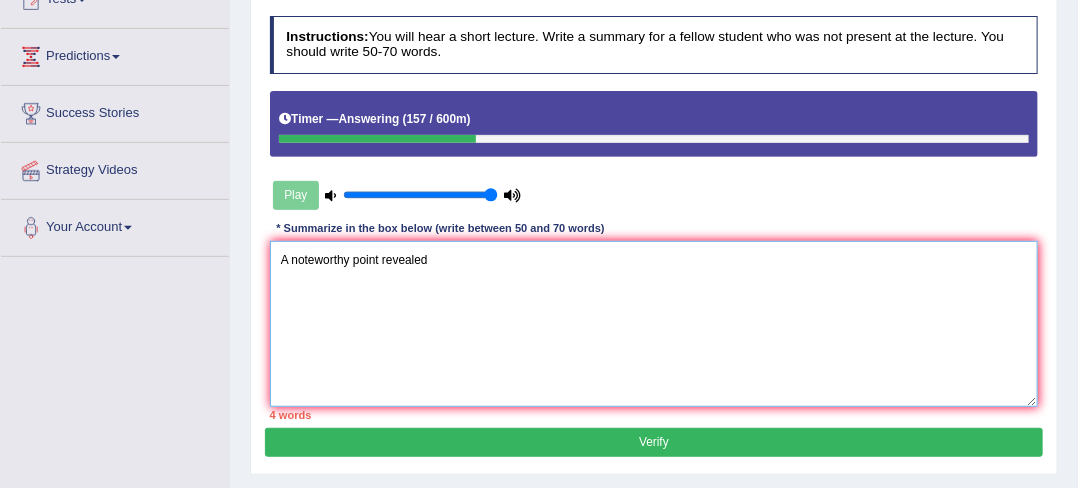 click on "A noteworthy point revealed" at bounding box center [654, 323] 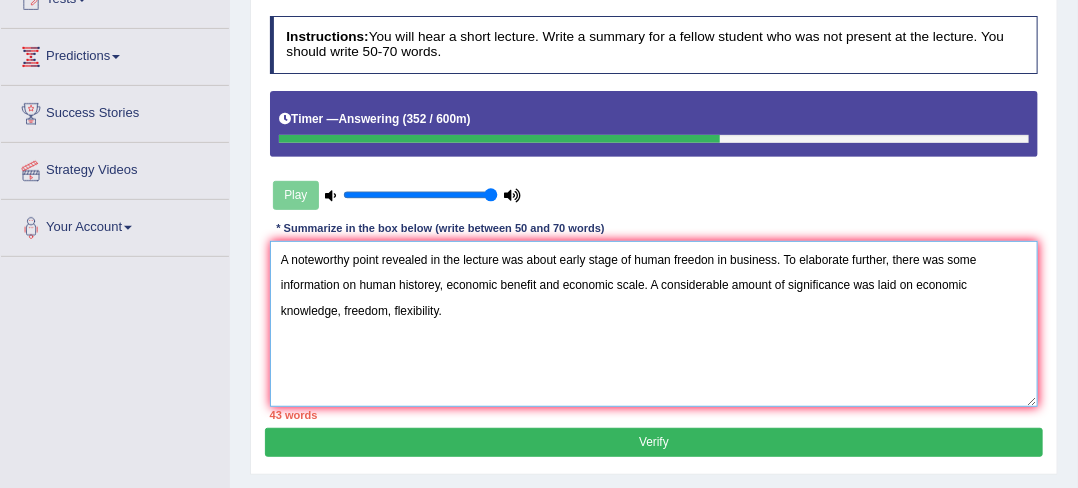 click on "A noteworthy point revealed in the lecture was about early stage of human freedon in business. To elaborate further, there was some information on human historey, economic benefit and economic scale. A considerable amount of significance was laid on economic knowledge, freedom, flexibility." at bounding box center (654, 323) 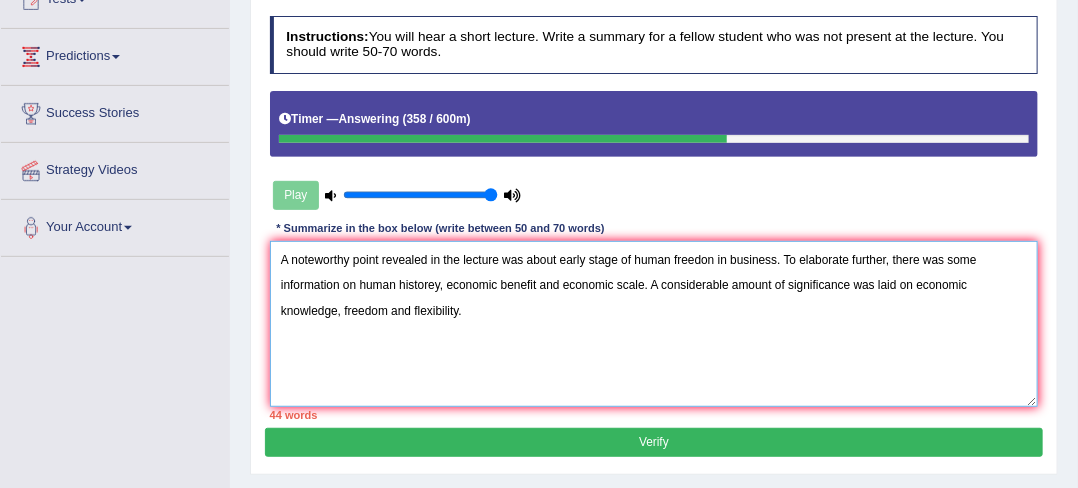 click on "A noteworthy point revealed in the lecture was about early stage of human freedon in business. To elaborate further, there was some information on human historey, economic benefit and economic scale. A considerable amount of significance was laid on economic knowledge, freedom and flexibility." at bounding box center (654, 323) 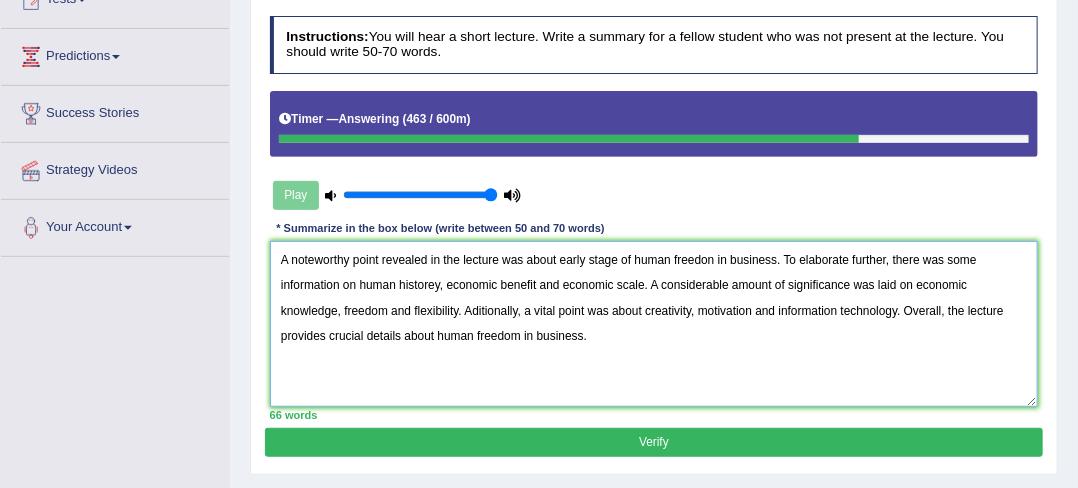 click on "A noteworthy point revealed in the lecture was about early stage of human freedon in business. To elaborate further, there was some information on human historey, economic benefit and economic scale. A considerable amount of significance was laid on economic knowledge, freedom and flexibility. Aditionally, a vital point was about creativity, motivation and information technology. Overall, the lecture provides crucial details about human freedom in business." at bounding box center (654, 323) 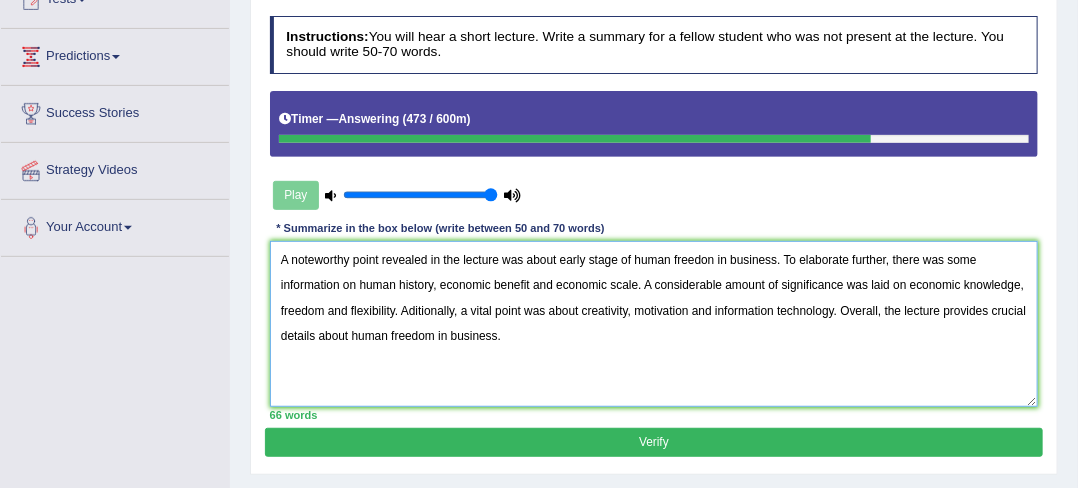 click on "A noteworthy point revealed in the lecture was about early stage of human freedon in business. To elaborate further, there was some information on human history, economic benefit and economic scale. A considerable amount of significance was laid on economic knowledge, freedom and flexibility. Aditionally, a vital point was about creativity, motivation and information technology. Overall, the lecture provides crucial details about human freedom in business." at bounding box center (654, 323) 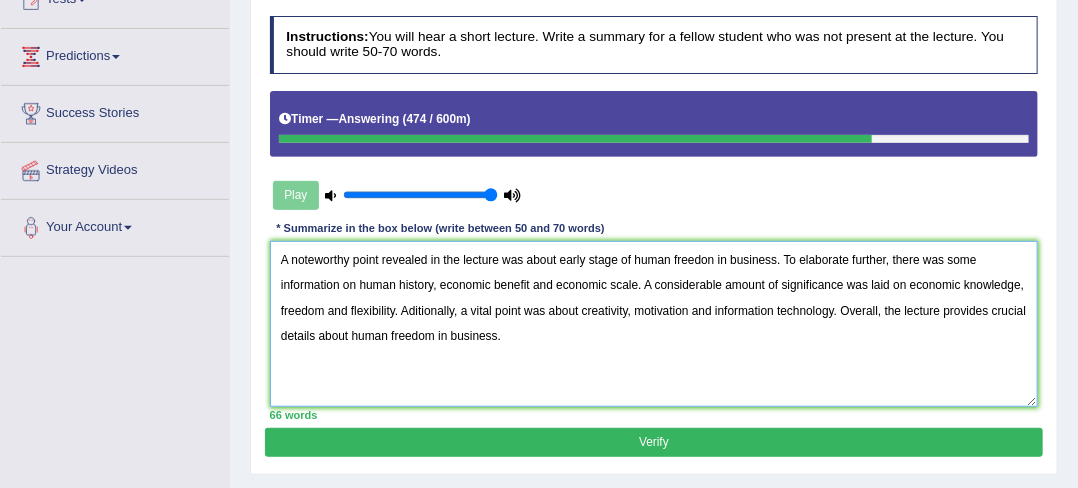 click on "A noteworthy point revealed in the lecture was about early stage of human freedon in business. To elaborate further, there was some information on human history, economic benefit and economic scale. A considerable amount of significance was laid on economic knowledge, freedom and flexibility. Aditionally, a vital point was about creativity, motivation and information technology. Overall, the lecture provides crucial details about human freedom in business." at bounding box center (654, 323) 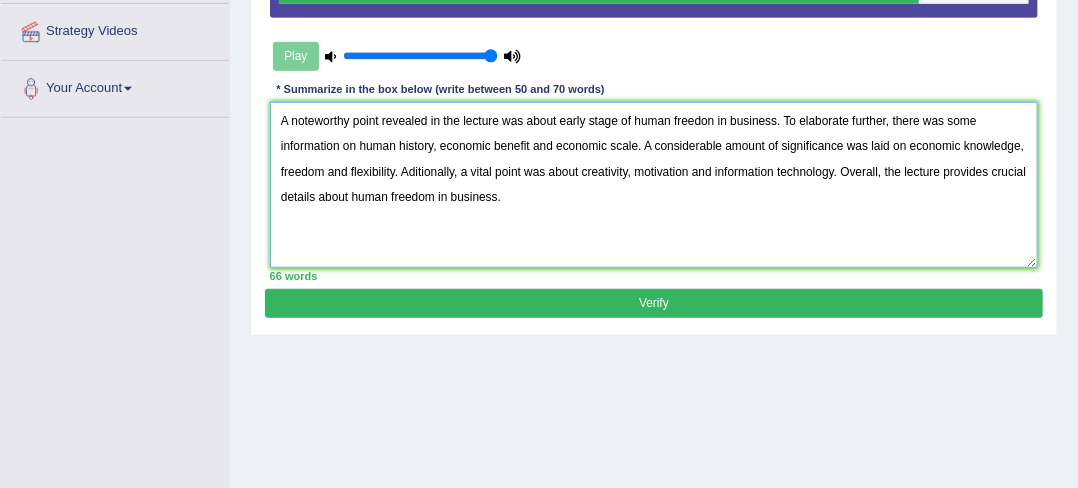 scroll, scrollTop: 401, scrollLeft: 0, axis: vertical 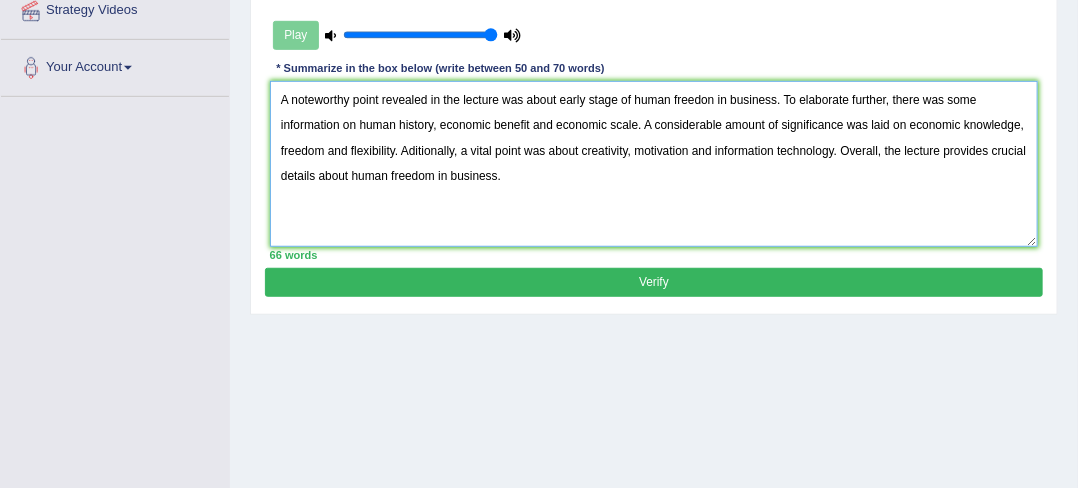 type on "A noteworthy point revealed in the lecture was about early stage of human freedon in business. To elaborate further, there was some information on human history, economic benefit and economic scale. A considerable amount of significance was laid on economic knowledge, freedom and flexibility. Aditionally, a vital point was about creativity, motivation and information technology. Overall, the lecture provides crucial details about human freedom in business." 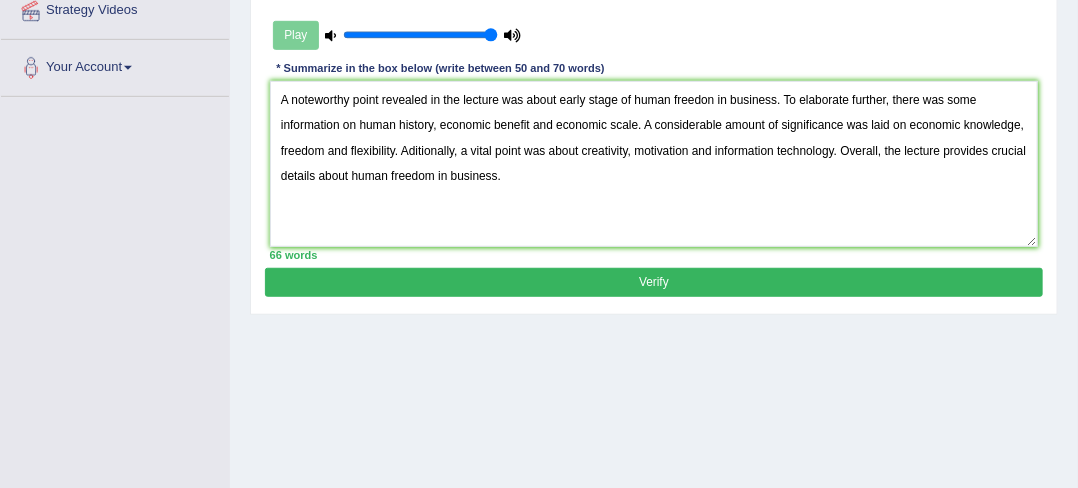click on "Verify" at bounding box center (653, 282) 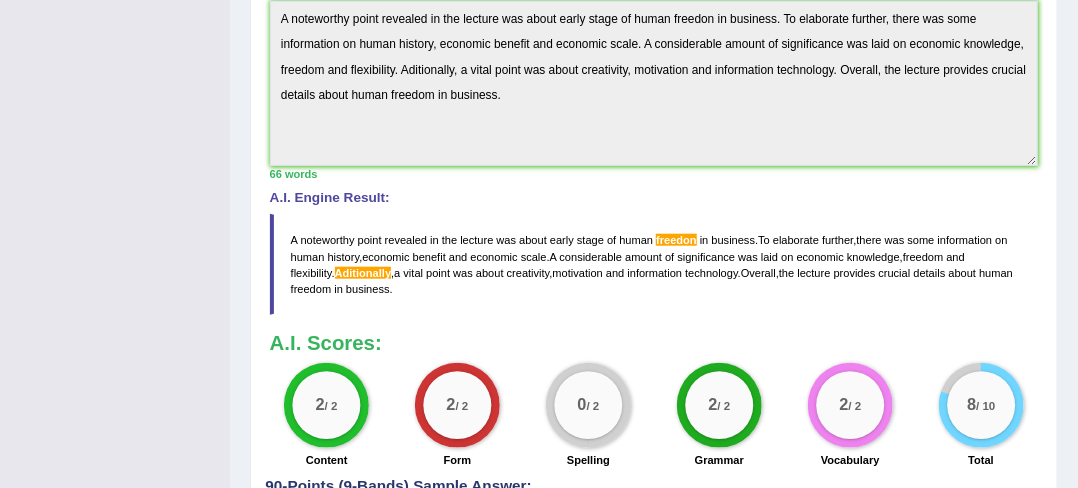 scroll, scrollTop: 601, scrollLeft: 0, axis: vertical 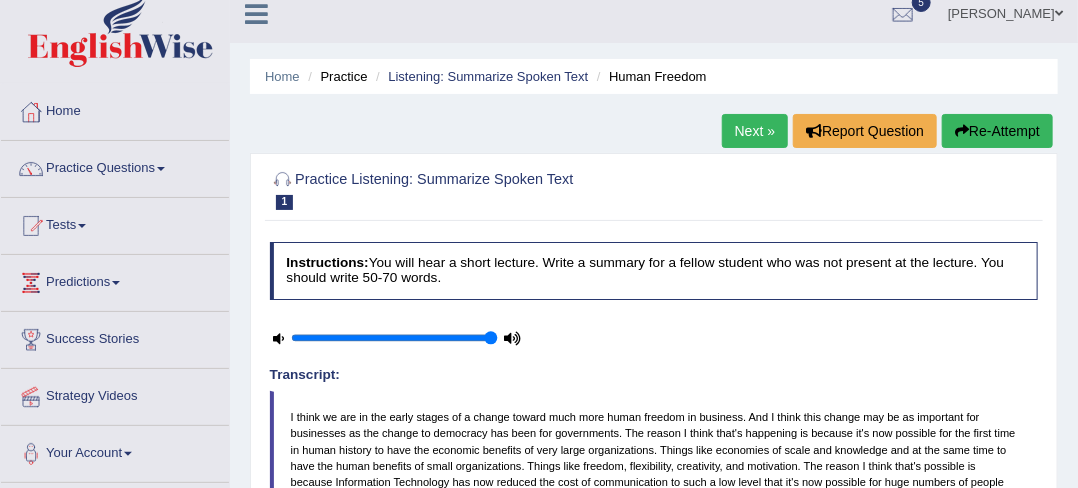 click on "Next »" at bounding box center (755, 131) 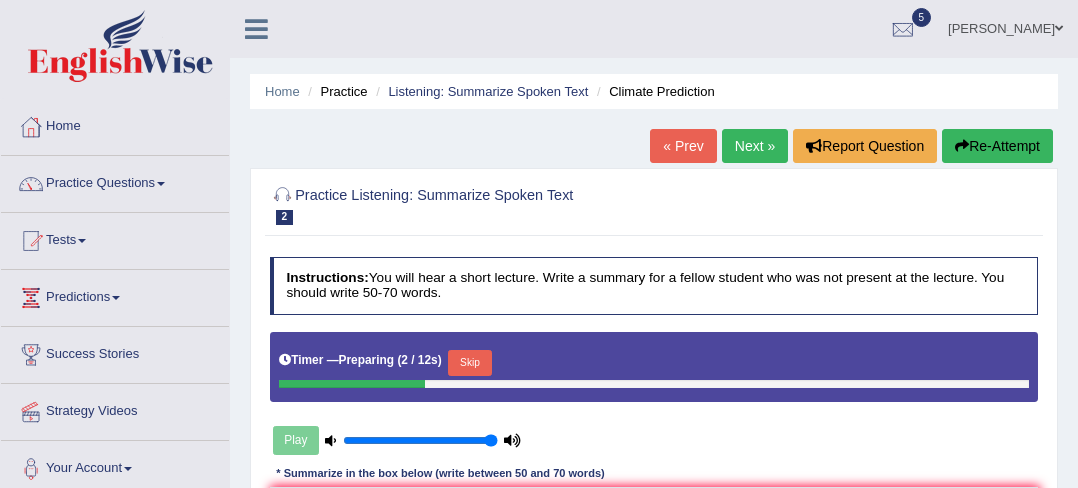 scroll, scrollTop: 0, scrollLeft: 0, axis: both 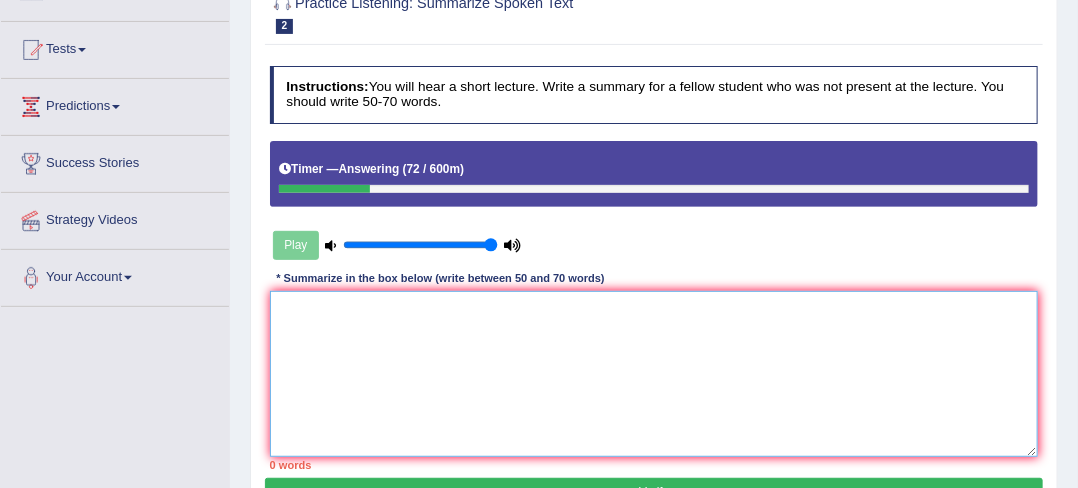 click at bounding box center [654, 373] 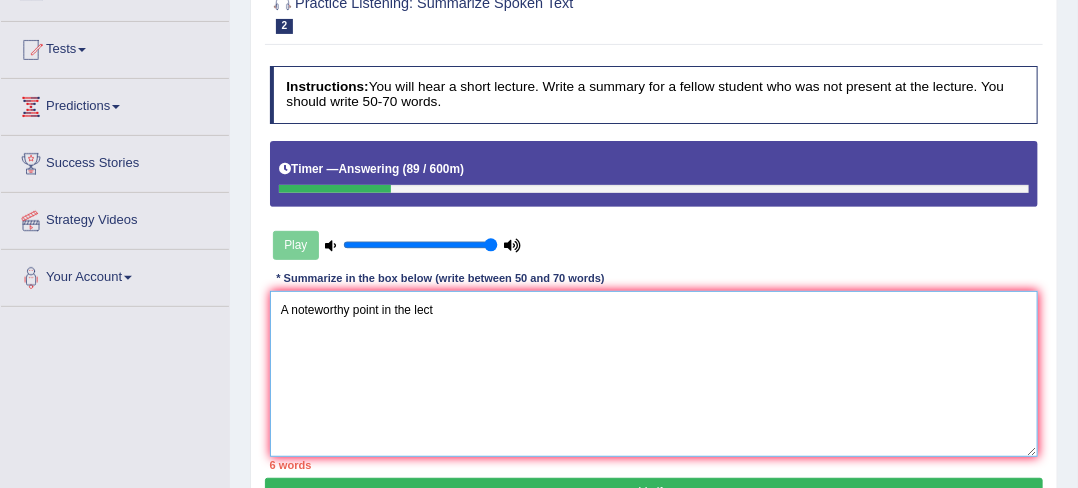 drag, startPoint x: 379, startPoint y: 307, endPoint x: 441, endPoint y: 297, distance: 62.801273 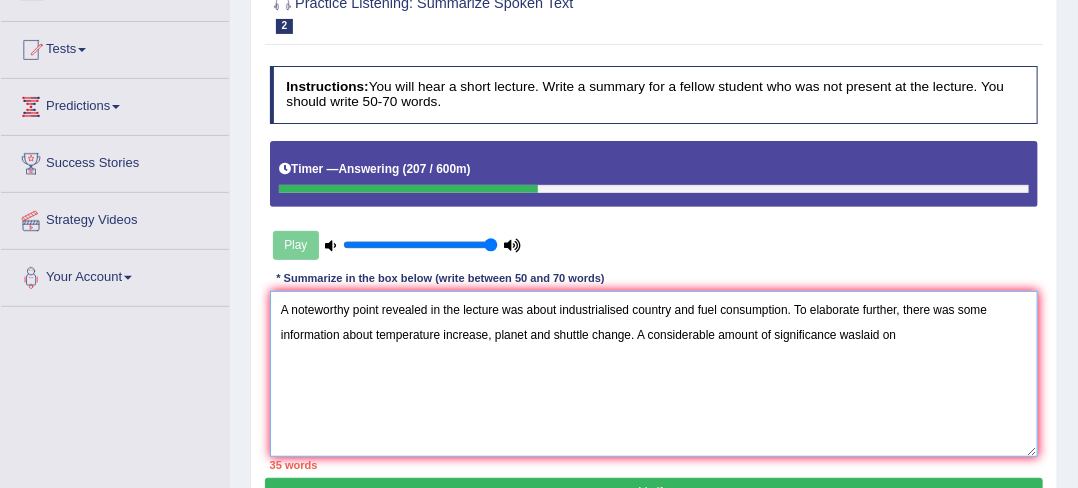 click on "A noteworthy point revealed in the lecture was about industrialised country and fuel consumption. To elaborate further, there was some information about temperature increase, planet and shuttle change. A considerable amount of significance waslaid on" at bounding box center [654, 373] 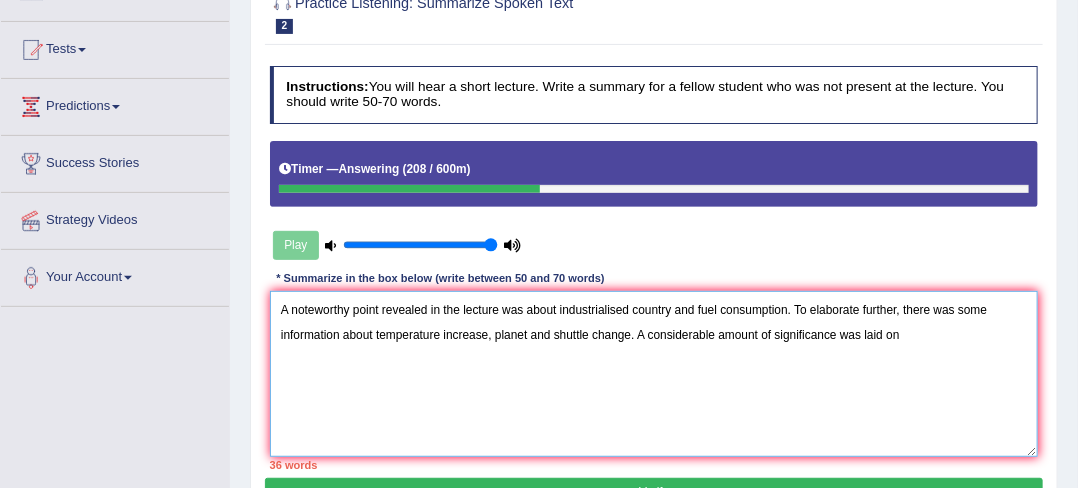 click on "A noteworthy point revealed in the lecture was about industrialised country and fuel consumption. To elaborate further, there was some information about temperature increase, planet and shuttle change. A considerable amount of significance was laid on" at bounding box center [654, 373] 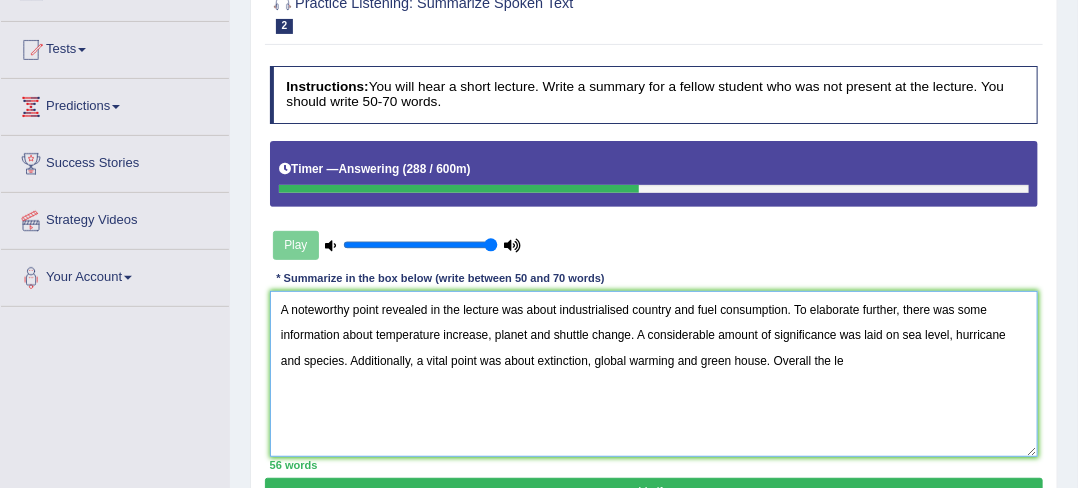click on "A noteworthy point revealed in the lecture was about industrialised country and fuel consumption. To elaborate further, there was some information about temperature increase, planet and shuttle change. A considerable amount of significance was laid on sea level, hurricane and species. Additionally, a vital point was about extinction, global warming and green house. Overall the le" at bounding box center (654, 373) 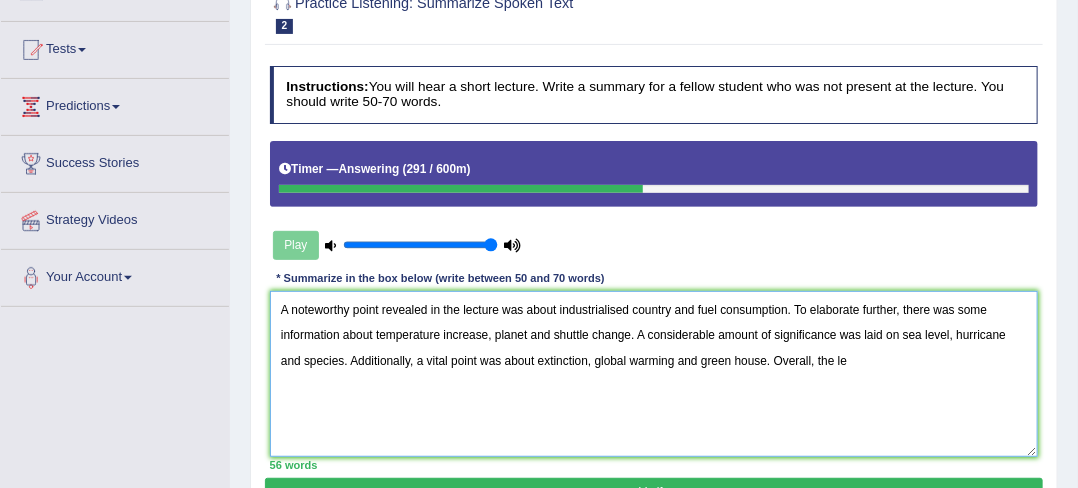 click on "A noteworthy point revealed in the lecture was about industrialised country and fuel consumption. To elaborate further, there was some information about temperature increase, planet and shuttle change. A considerable amount of significance was laid on sea level, hurricane and species. Additionally, a vital point was about extinction, global warming and green house. Overall, the le" at bounding box center (654, 373) 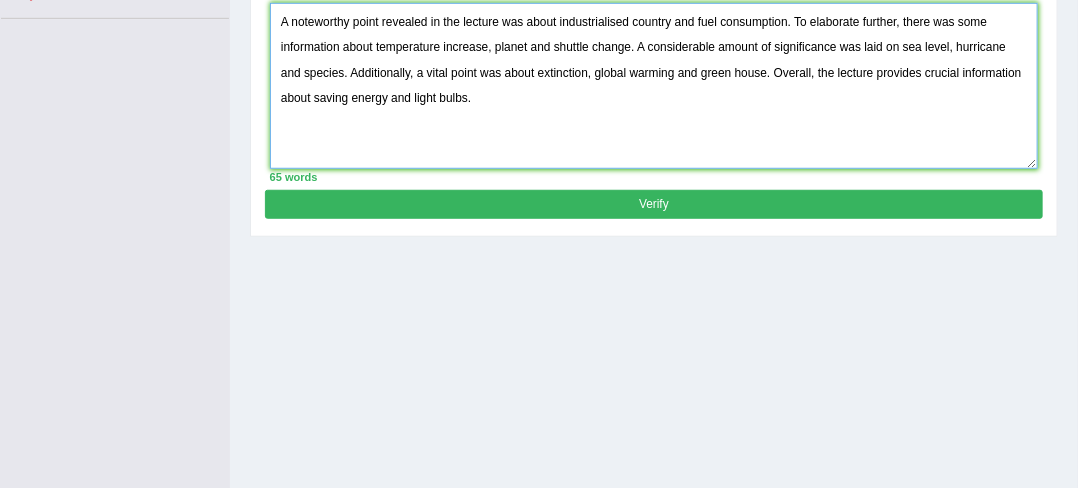 scroll, scrollTop: 492, scrollLeft: 0, axis: vertical 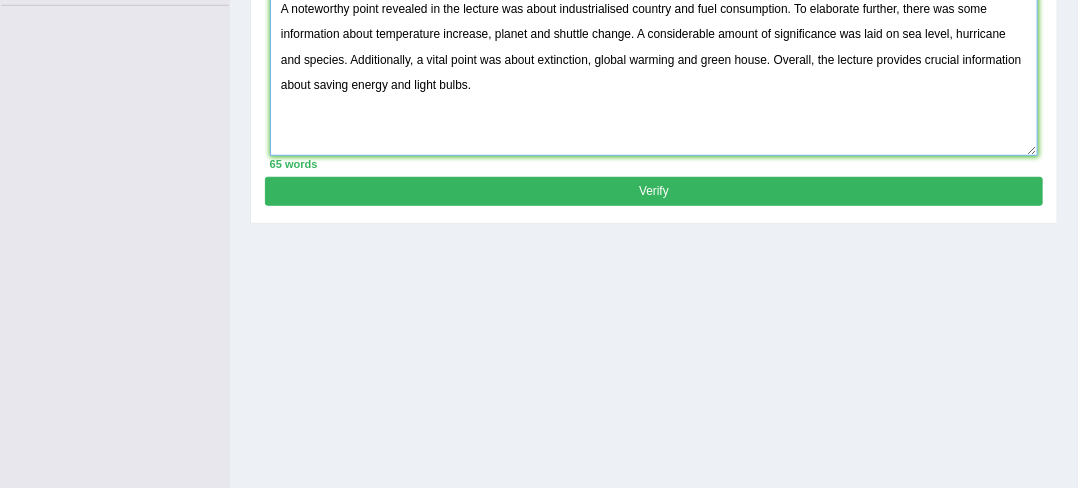 type on "A noteworthy point revealed in the lecture was about industrialised country and fuel consumption. To elaborate further, there was some information about temperature increase, planet and shuttle change. A considerable amount of significance was laid on sea level, hurricane and species. Additionally, a vital point was about extinction, global warming and green house. Overall, the lecture provides crucial information about saving energy and light bulbs." 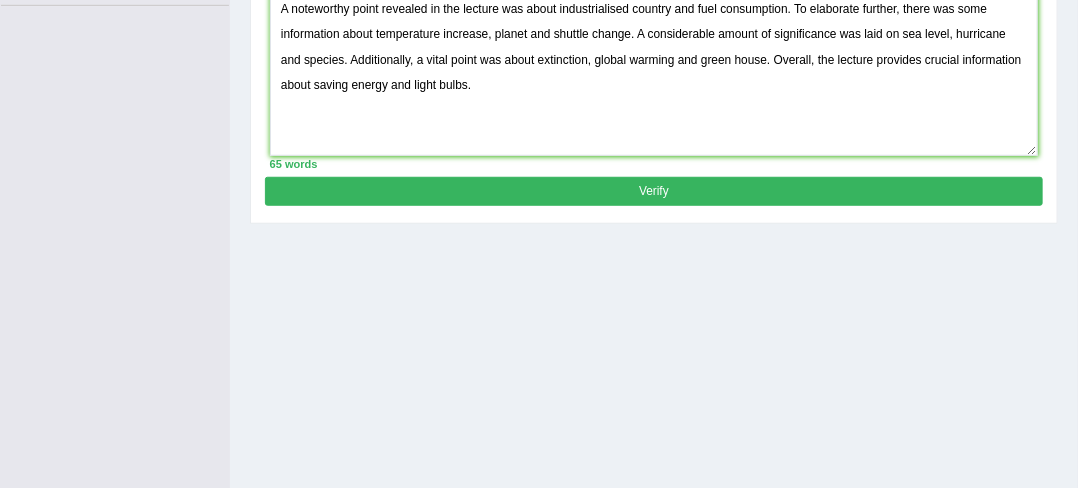 click on "Verify" at bounding box center (653, 191) 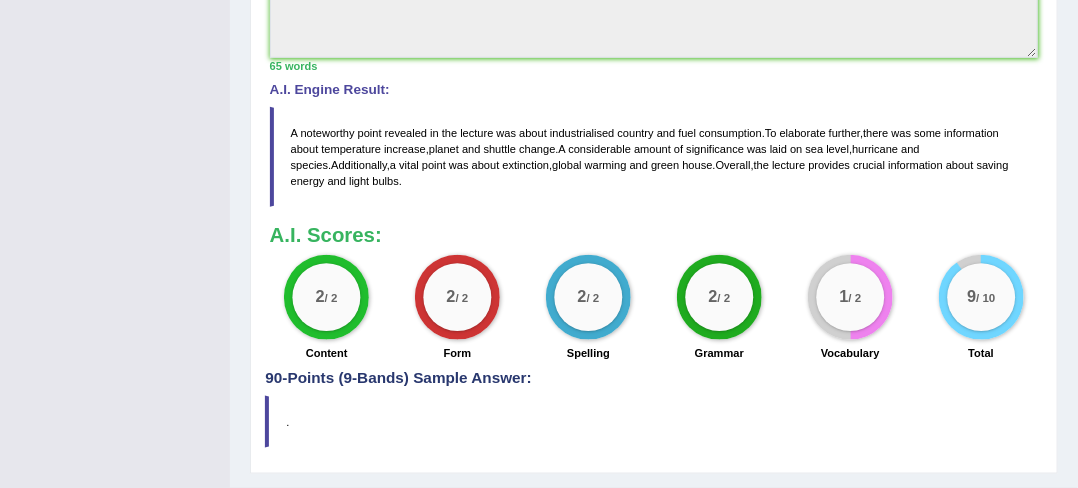 scroll, scrollTop: 705, scrollLeft: 0, axis: vertical 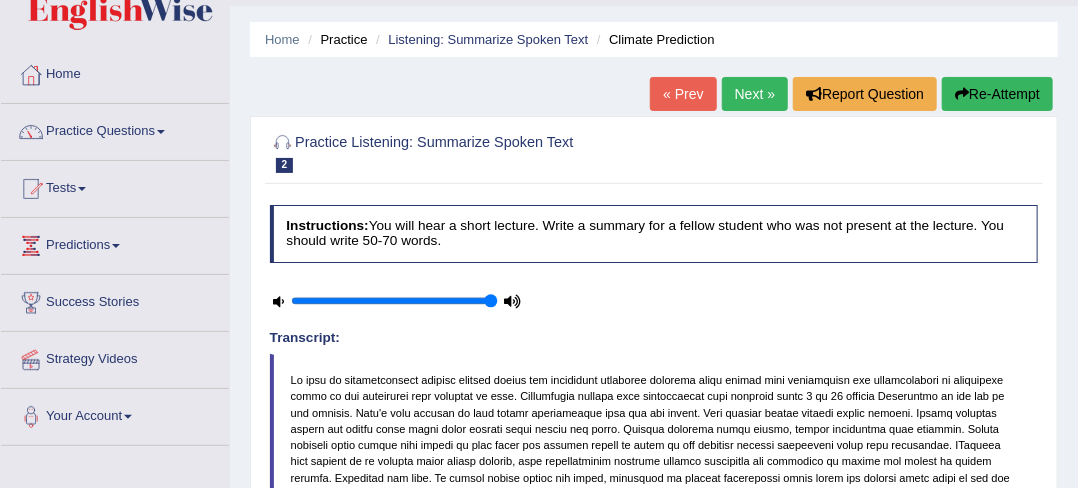 click on "Next »" at bounding box center [755, 94] 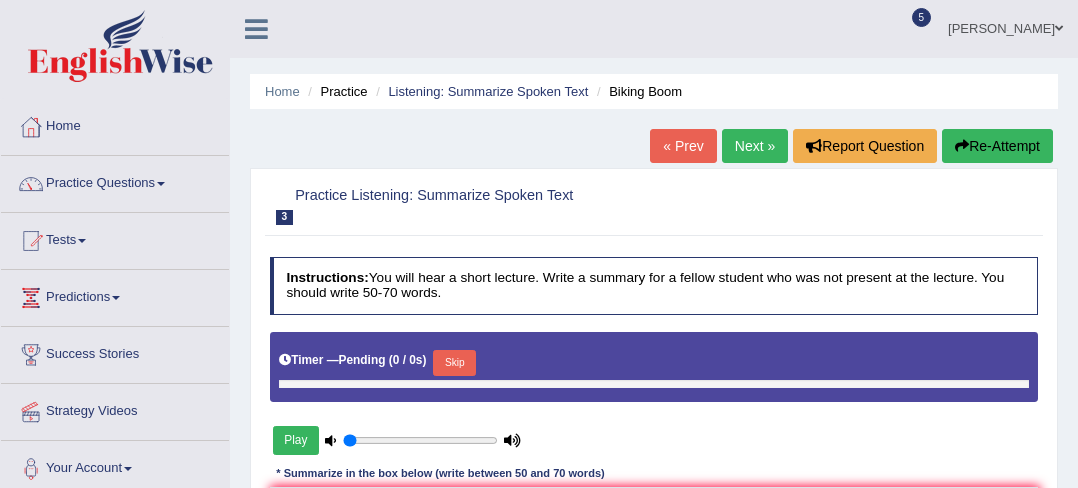 type on "1" 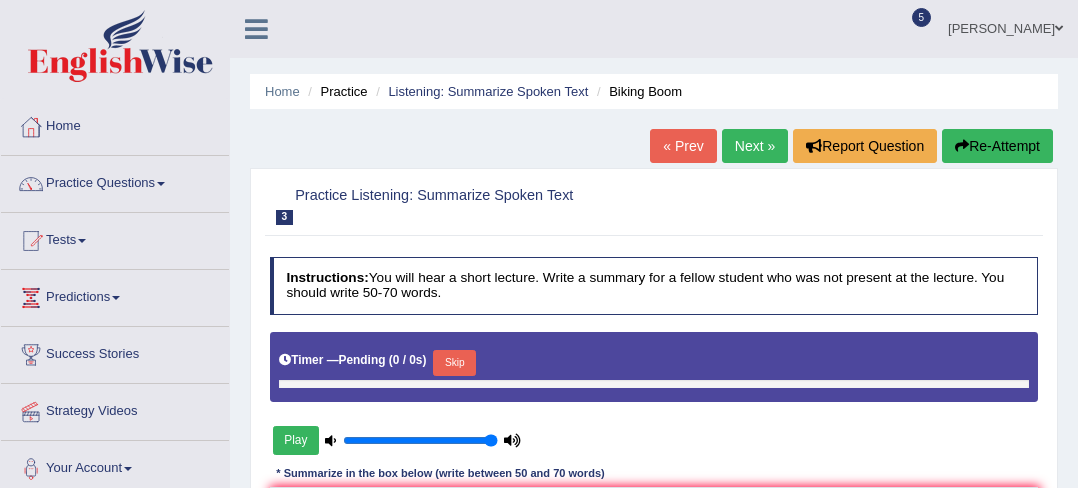 scroll, scrollTop: 0, scrollLeft: 0, axis: both 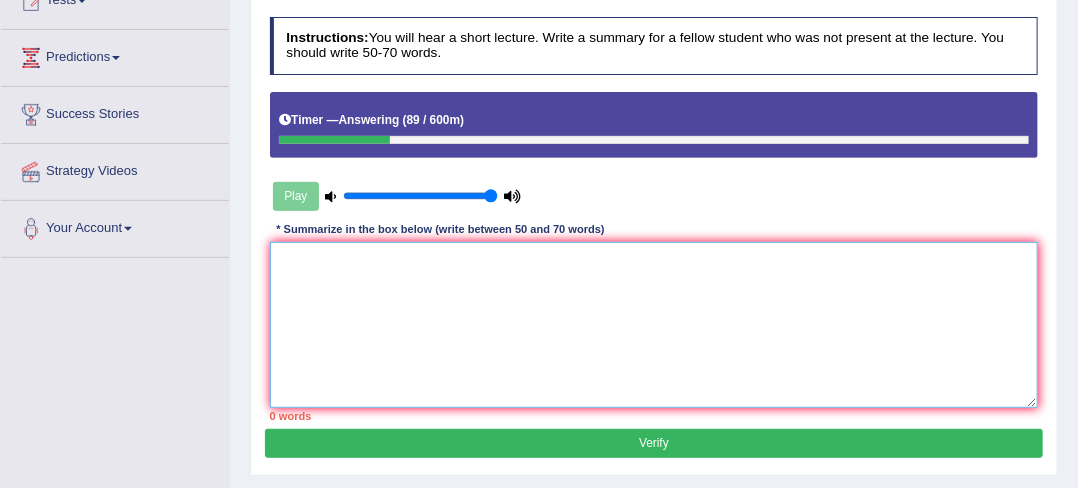 click at bounding box center [654, 324] 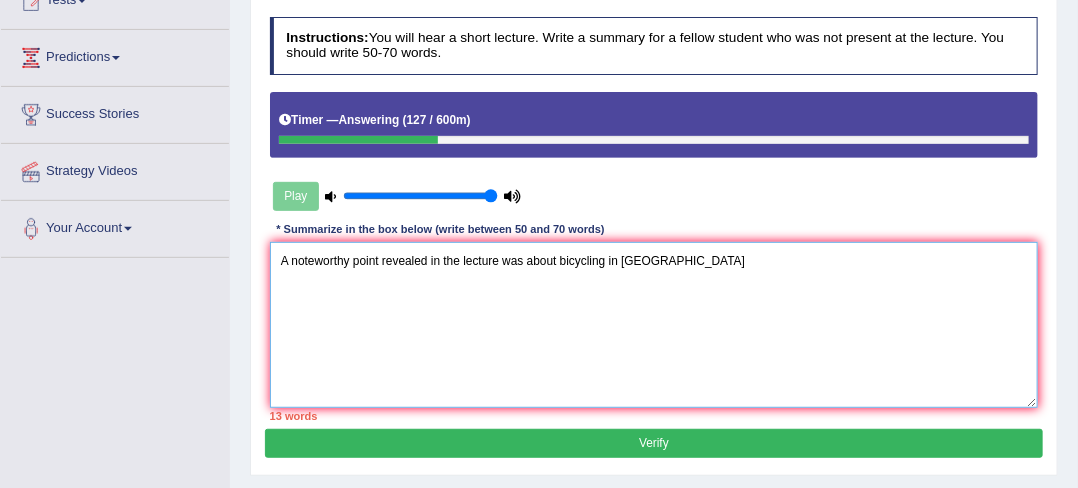 click on "A noteworthy point revealed in the lecture was about bicycling in [GEOGRAPHIC_DATA]" at bounding box center [654, 324] 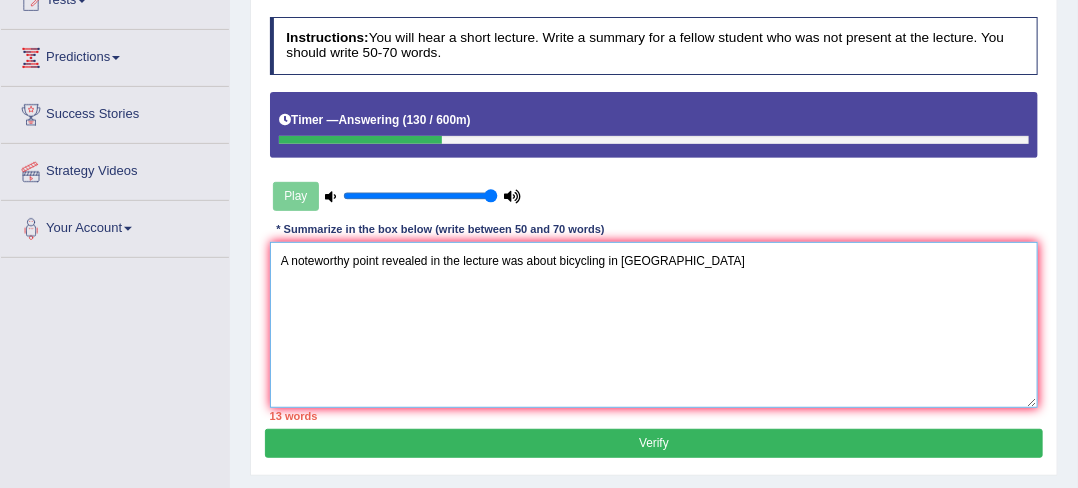 click on "A noteworthy point revealed in the lecture was about bicycling in [GEOGRAPHIC_DATA]" at bounding box center (654, 324) 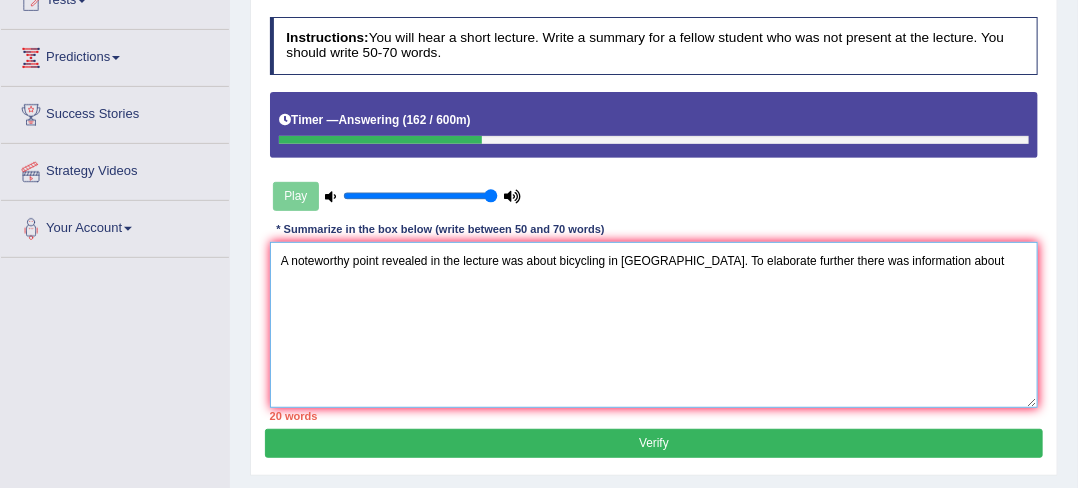 click on "A noteworthy point revealed in the lecture was about bicycling in [GEOGRAPHIC_DATA]. To elaborate further there was information about" at bounding box center [654, 324] 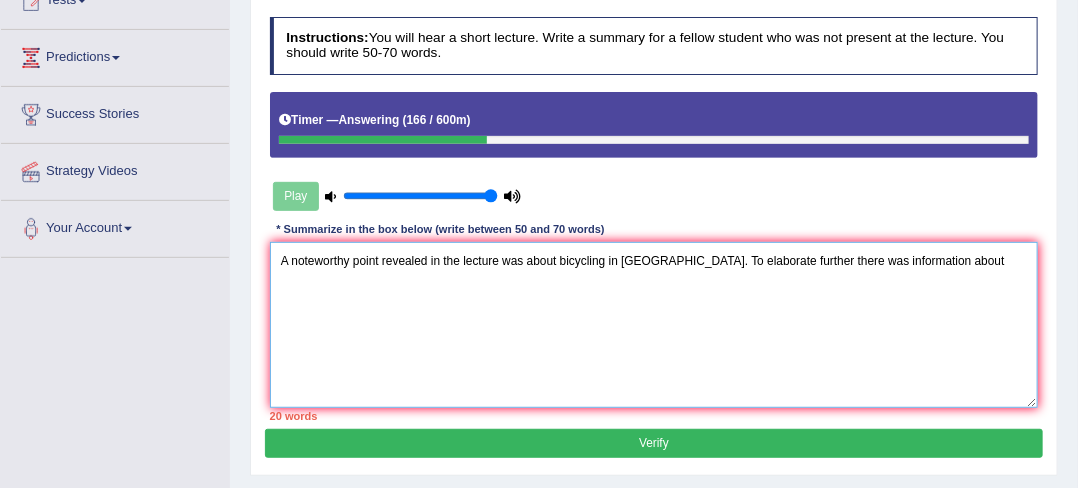 click on "A noteworthy point revealed in the lecture was about bicycling in [GEOGRAPHIC_DATA]. To elaborate further there was information about" at bounding box center (654, 324) 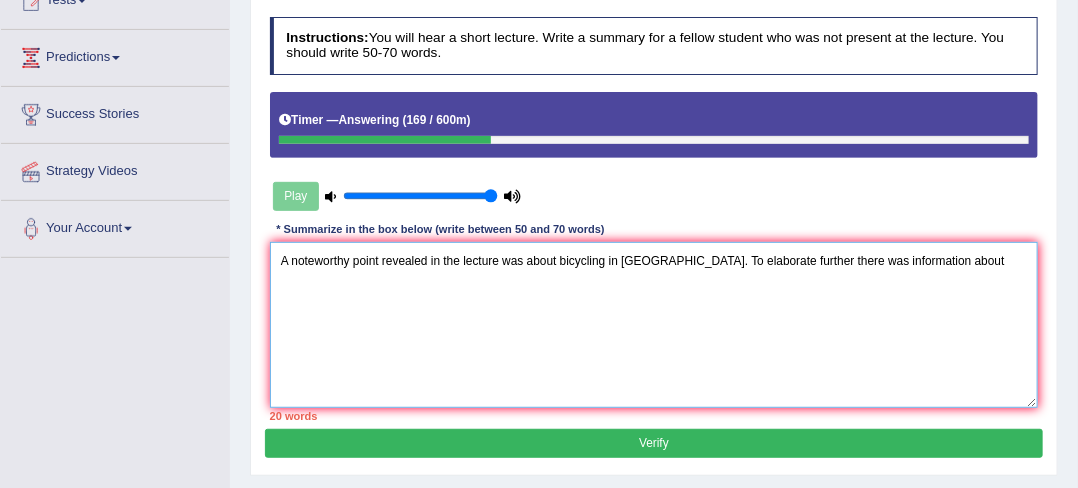 click on "A noteworthy point revealed in the lecture was about bicycling in [GEOGRAPHIC_DATA]. To elaborate further there was information about" at bounding box center (654, 324) 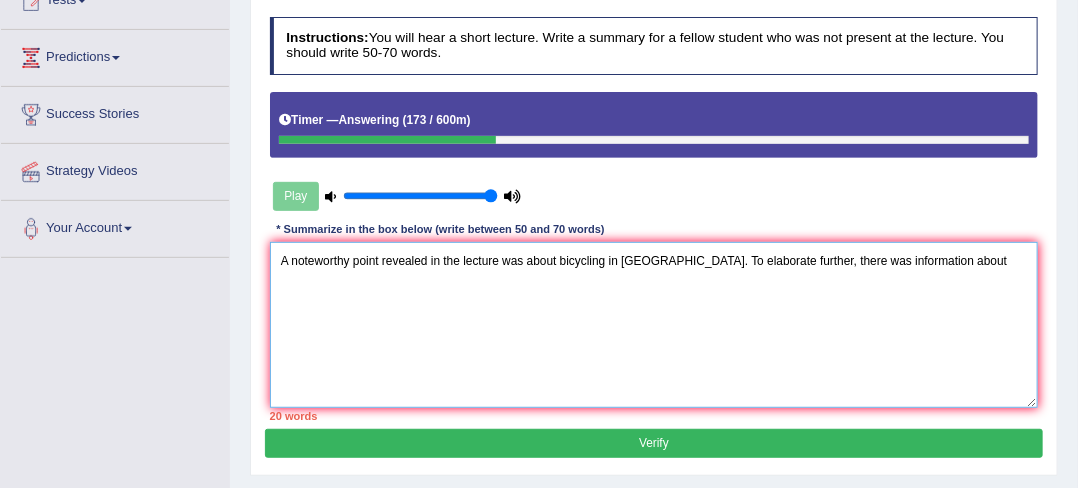 click on "A noteworthy point revealed in the lecture was about bicycling in [GEOGRAPHIC_DATA]. To elaborate further, there was information about" at bounding box center [654, 324] 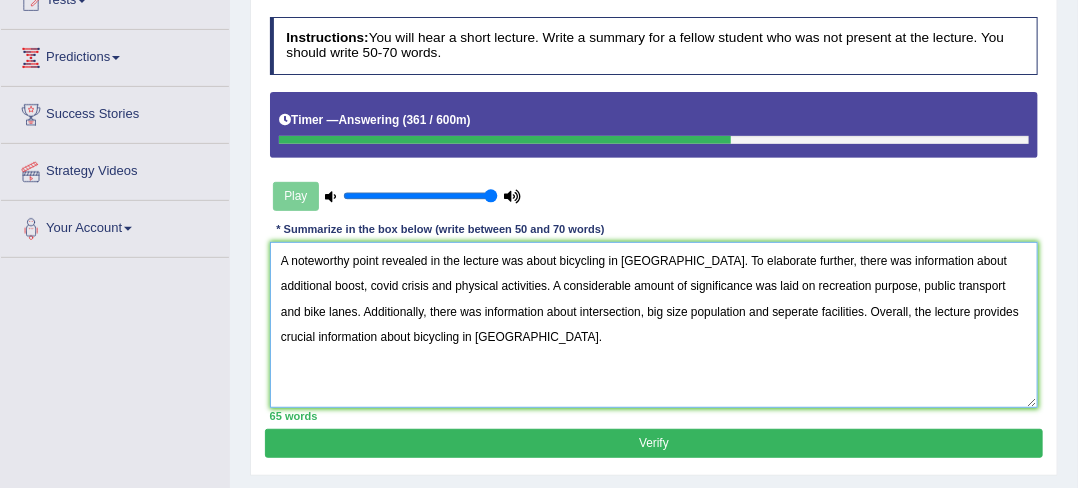 type on "A noteworthy point revealed in the lecture was about bicycling in [GEOGRAPHIC_DATA]. To elaborate further, there was information about additional boost, covid crisis and physical activities. A considerable amount of significance was laid on recreation purpose, public transport and bike lanes. Additionally, there was information about intersection, big size population and seperate facilities. Overall, the lecture provides crucial information about bicycling in [GEOGRAPHIC_DATA]." 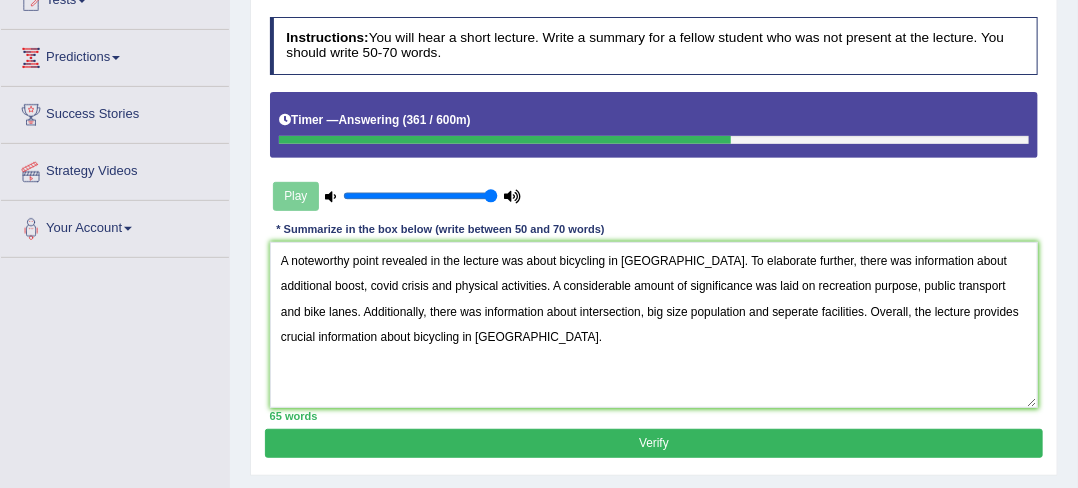 click on "Verify" at bounding box center (653, 443) 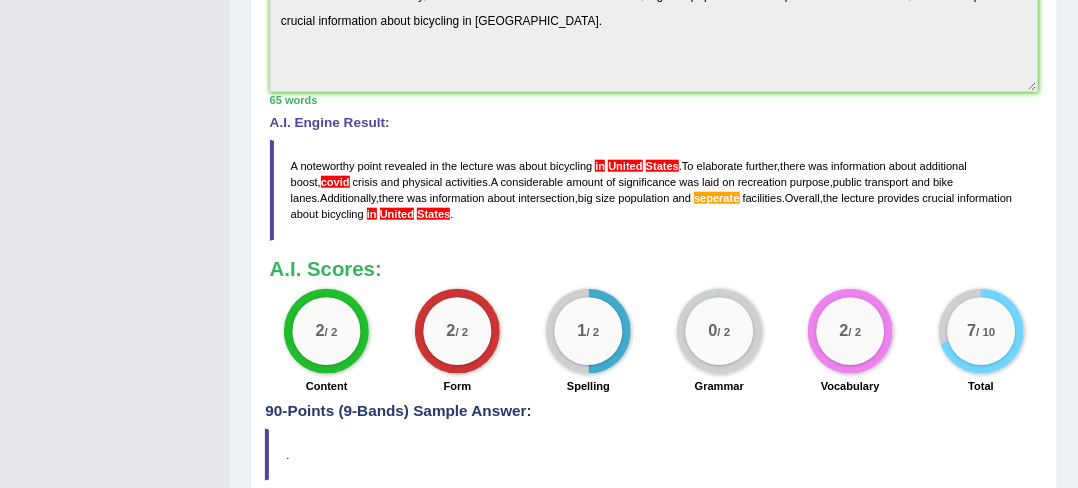 scroll, scrollTop: 680, scrollLeft: 0, axis: vertical 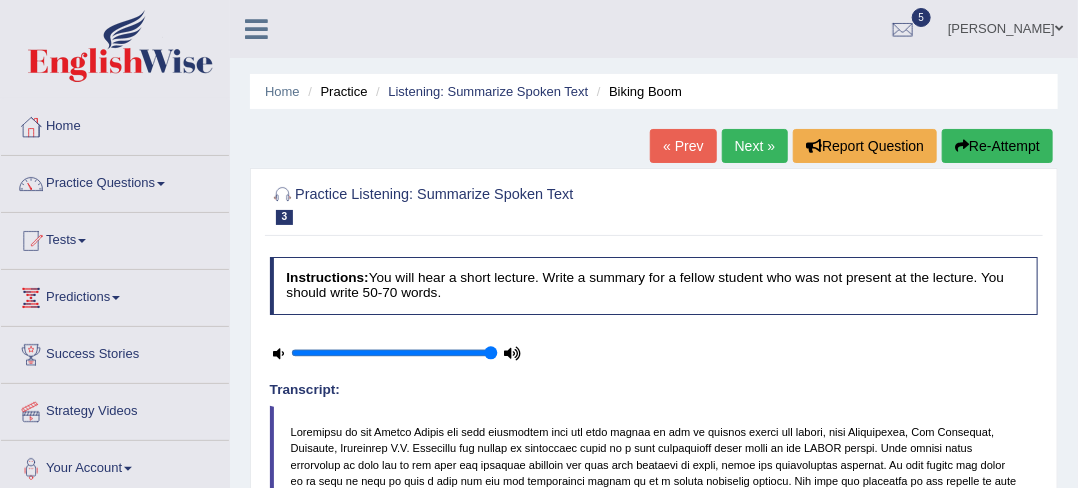 click on "Next »" at bounding box center [755, 146] 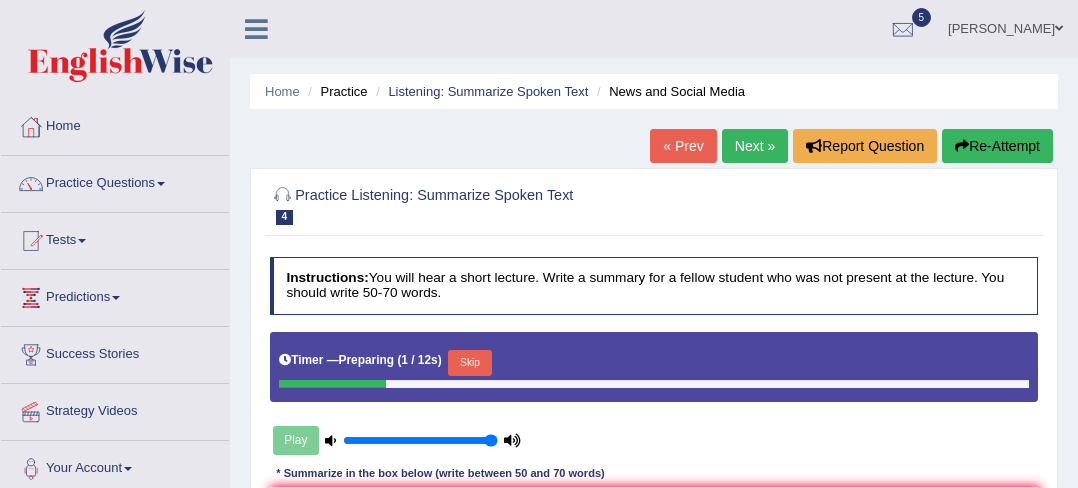 scroll, scrollTop: 0, scrollLeft: 0, axis: both 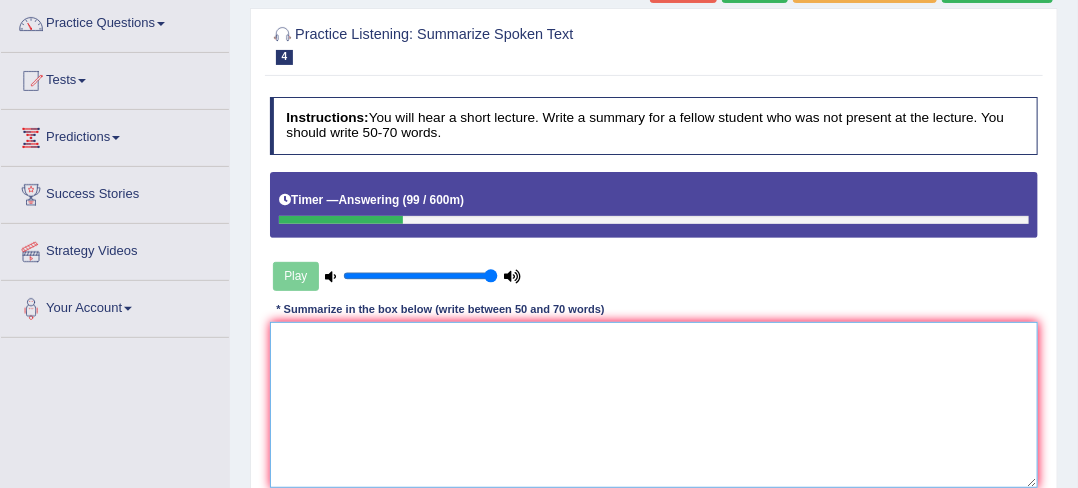 click at bounding box center [654, 404] 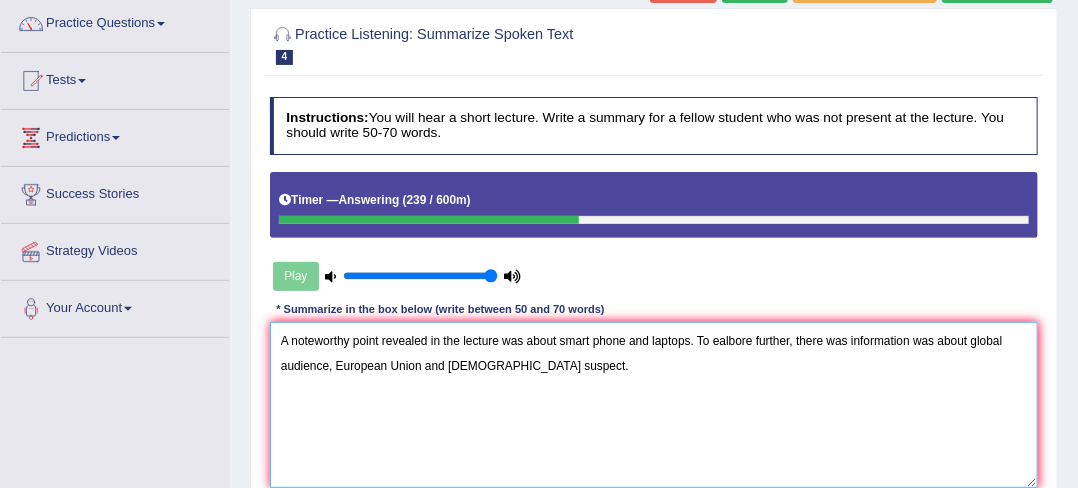 click on "A noteworthy point revealed in the lecture was about smart phone and laptops. To ealbore further, there was information was about global audience, European Union and Canadian suspect." at bounding box center (654, 404) 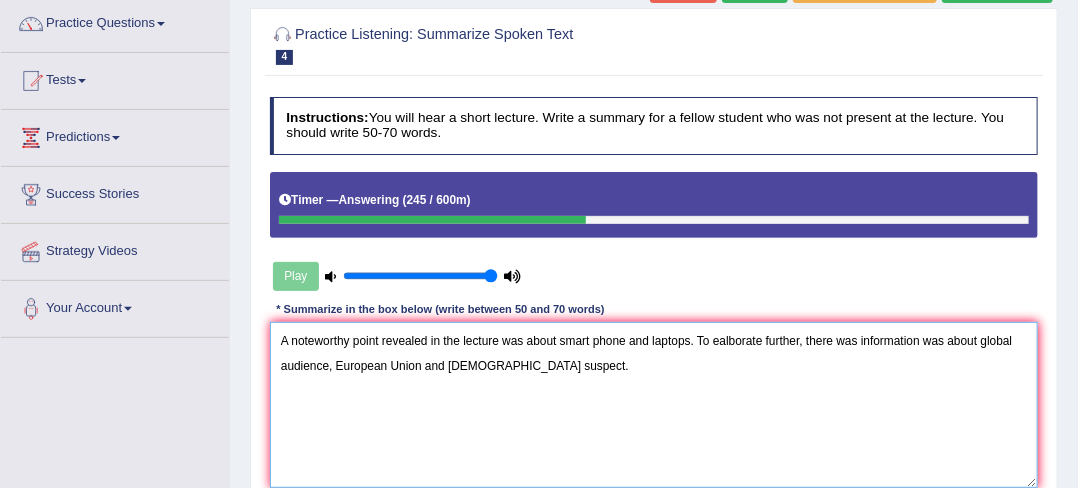 click on "A noteworthy point revealed in the lecture was about smart phone and laptops. To ealborate further, there was information was about global audience, European Union and Canadian suspect." at bounding box center [654, 404] 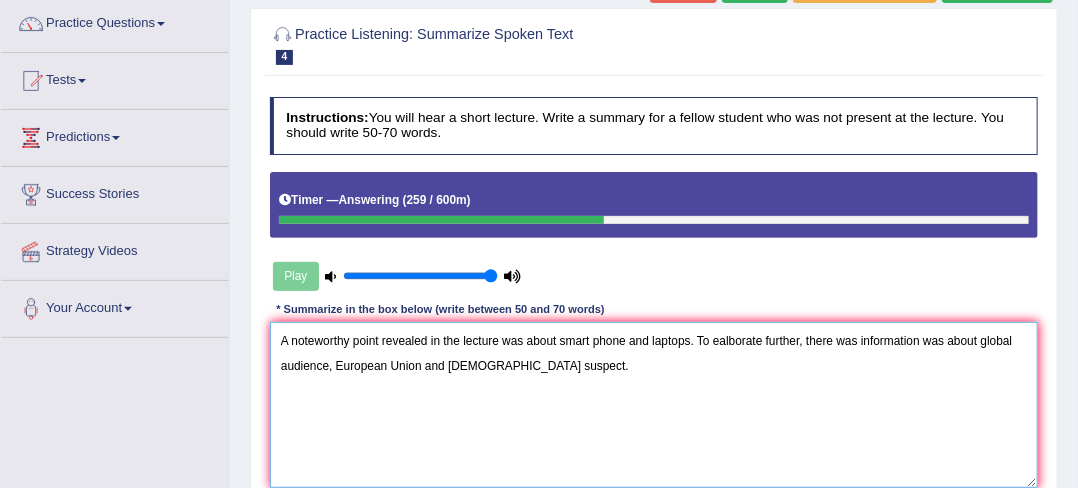 click on "A noteworthy point revealed in the lecture was about smart phone and laptops. To ealborate further, there was information was about global audience, European Union and Canadian suspect." at bounding box center [654, 404] 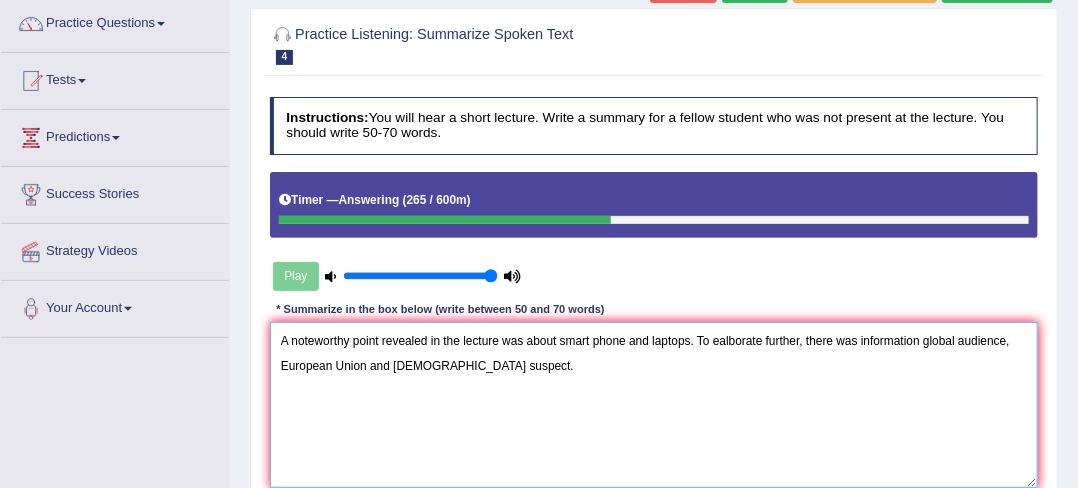 click on "A noteworthy point revealed in the lecture was about smart phone and laptops. To ealborate further, there was information global audience, European Union and Canadian suspect." at bounding box center (654, 404) 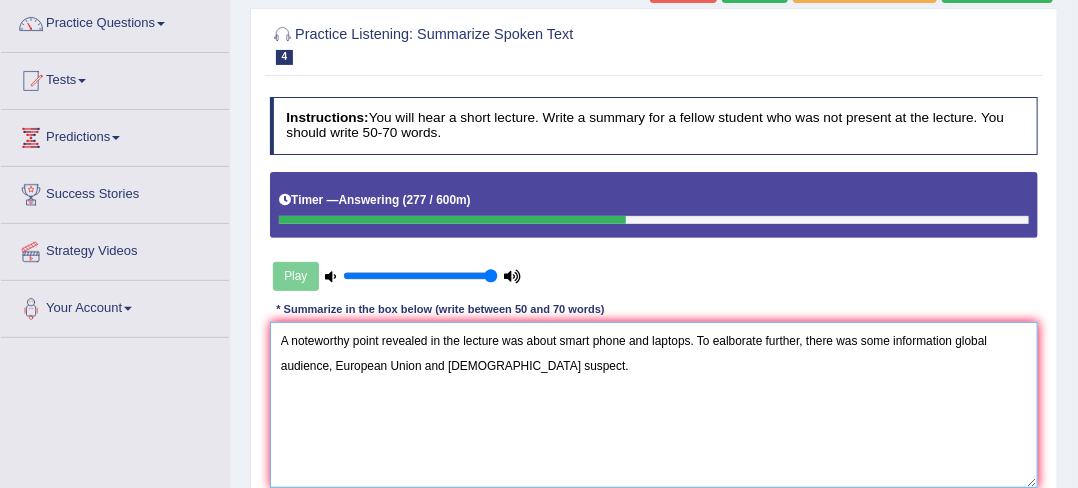 click on "A noteworthy point revealed in the lecture was about smart phone and laptops. To ealborate further, there was some information global audience, European Union and Canadian suspect." at bounding box center [654, 404] 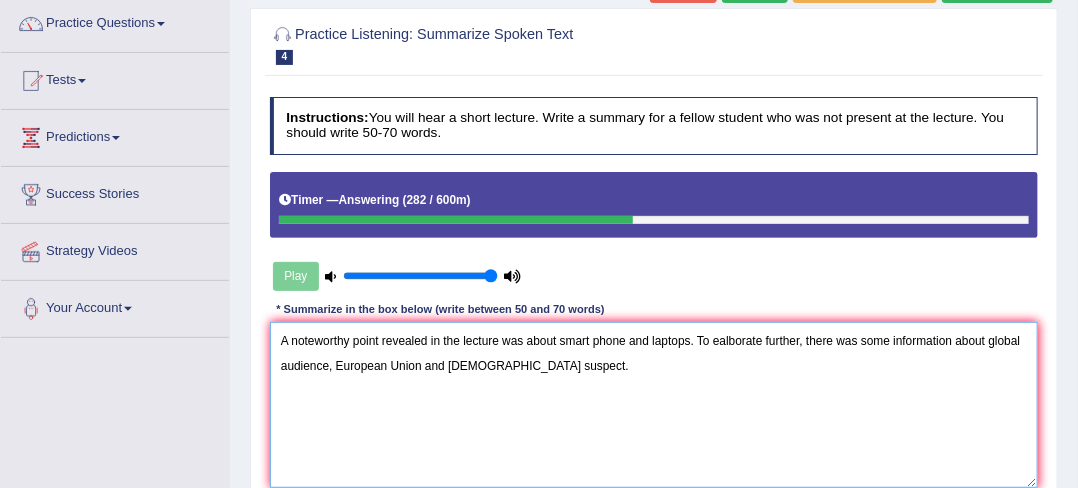 click on "A noteworthy point revealed in the lecture was about smart phone and laptops. To ealborate further, there was some information about global audience, European Union and Canadian suspect." at bounding box center [654, 404] 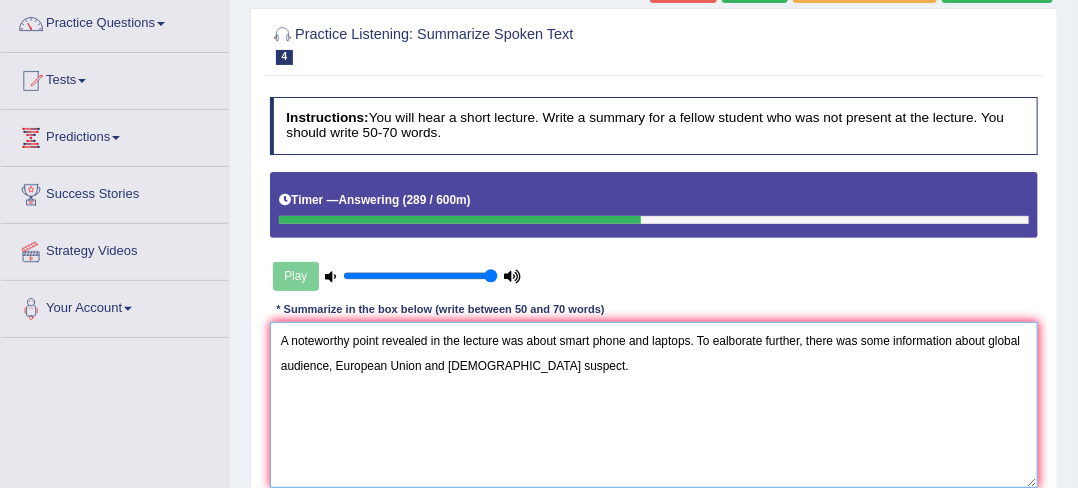 click on "A noteworthy point revealed in the lecture was about smart phone and laptops. To ealborate further, there was some information about global audience, European Union and Canadian suspect." at bounding box center [654, 404] 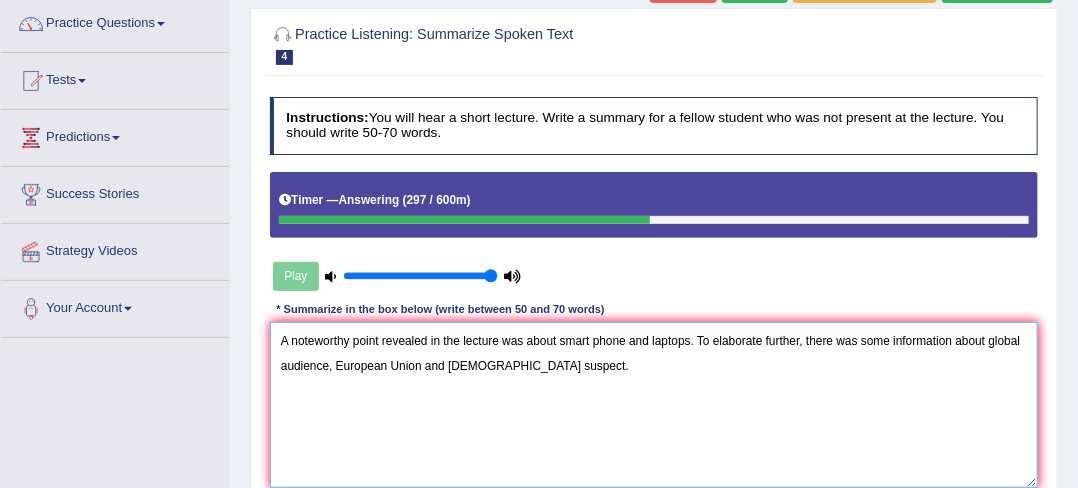 click on "A noteworthy point revealed in the lecture was about smart phone and laptops. To elaborate further, there was some information about global audience, European Union and Canadian suspect." at bounding box center [654, 404] 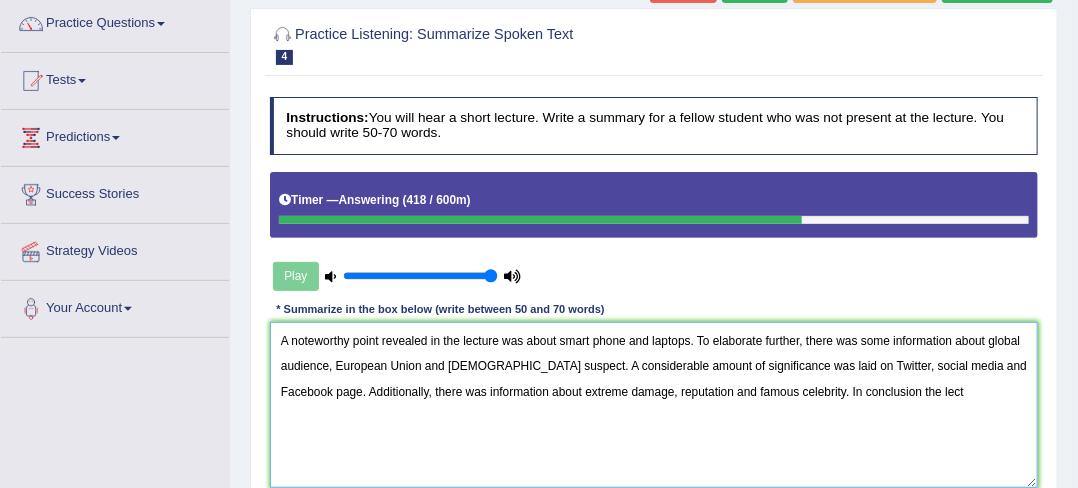 click on "A noteworthy point revealed in the lecture was about smart phone and laptops. To elaborate further, there was some information about global audience, European Union and Canadian suspect. A considerable amount of significance was laid on Twitter, social media and Facebook page. Additionally, there was information about extreme damage, reputation and famous celebrity. In conclusion the lect" at bounding box center (654, 404) 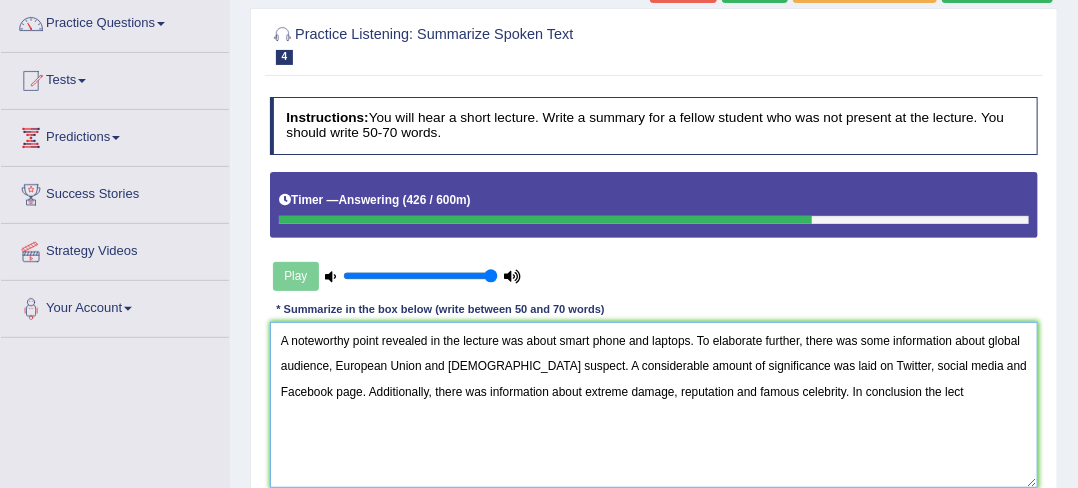 click on "A noteworthy point revealed in the lecture was about smart phone and laptops. To elaborate further, there was some information about global audience, European Union and Canadian suspect. A considerable amount of significance was laid on Twitter, social media and Facebook page. Additionally, there was information about extreme damage, reputation and famous celebrity. In conclusion the lect" at bounding box center (654, 404) 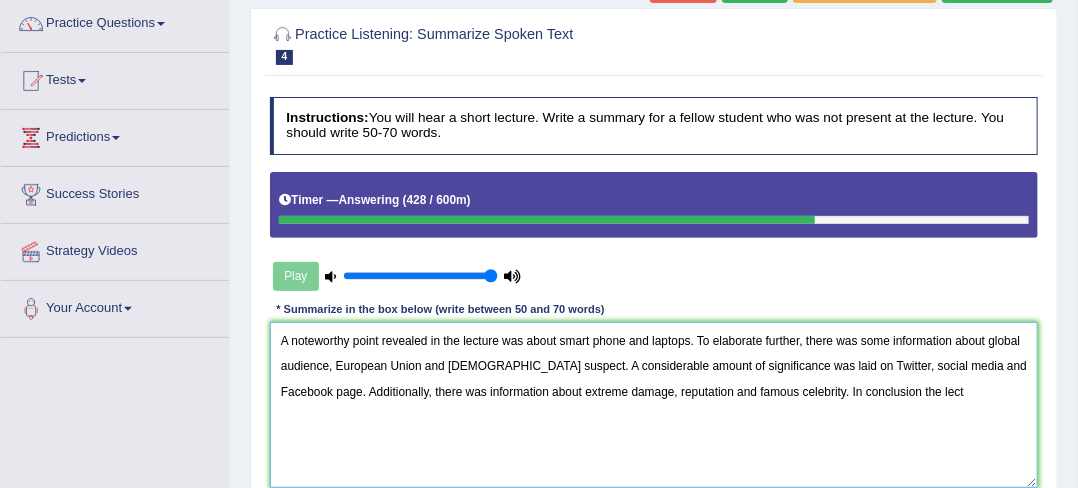click on "A noteworthy point revealed in the lecture was about smart phone and laptops. To elaborate further, there was some information about global audience, European Union and Canadian suspect. A considerable amount of significance was laid on Twitter, social media and Facebook page. Additionally, there was information about extreme damage, reputation and famous celebrity. In conclusion the lect" at bounding box center (654, 404) 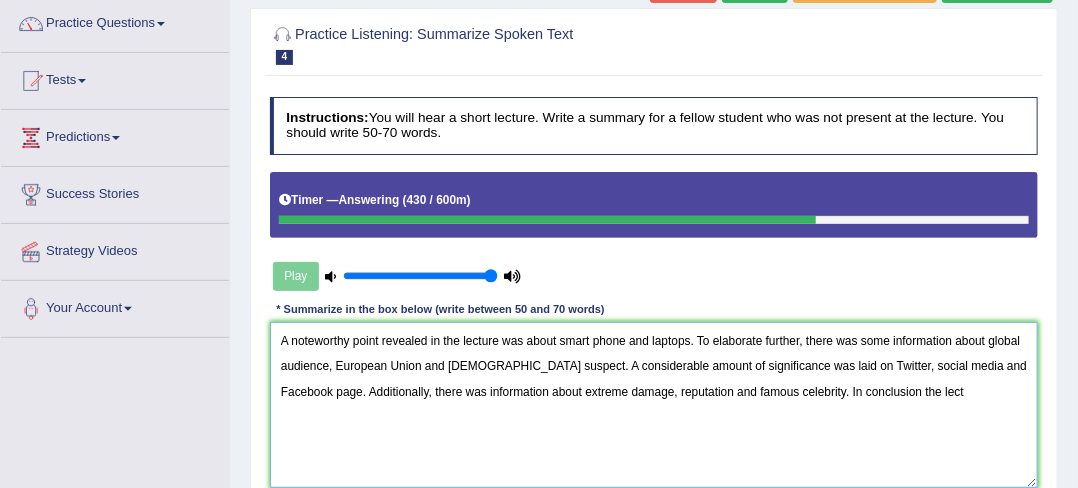 click on "A noteworthy point revealed in the lecture was about smart phone and laptops. To elaborate further, there was some information about global audience, European Union and Canadian suspect. A considerable amount of significance was laid on Twitter, social media and Facebook page. Additionally, there was information about extreme damage, reputation and famous celebrity. In conclusion the lect" at bounding box center (654, 404) 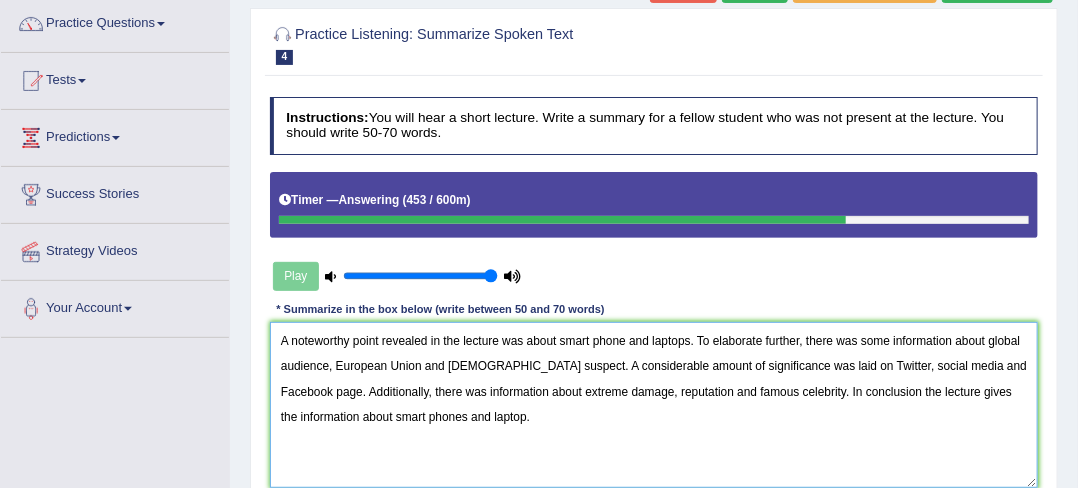 scroll, scrollTop: 562, scrollLeft: 0, axis: vertical 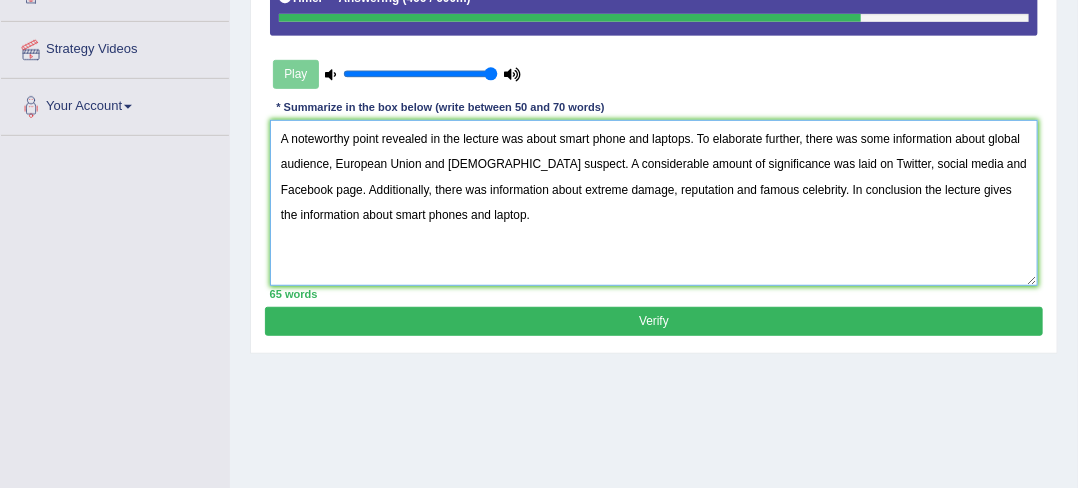 type on "A noteworthy point revealed in the lecture was about smart phone and laptops. To elaborate further, there was some information about global audience, European Union and Canadian suspect. A considerable amount of significance was laid on Twitter, social media and Facebook page. Additionally, there was information about extreme damage, reputation and famous celebrity. In conclusion the lecture gives the information about smart phones and laptop." 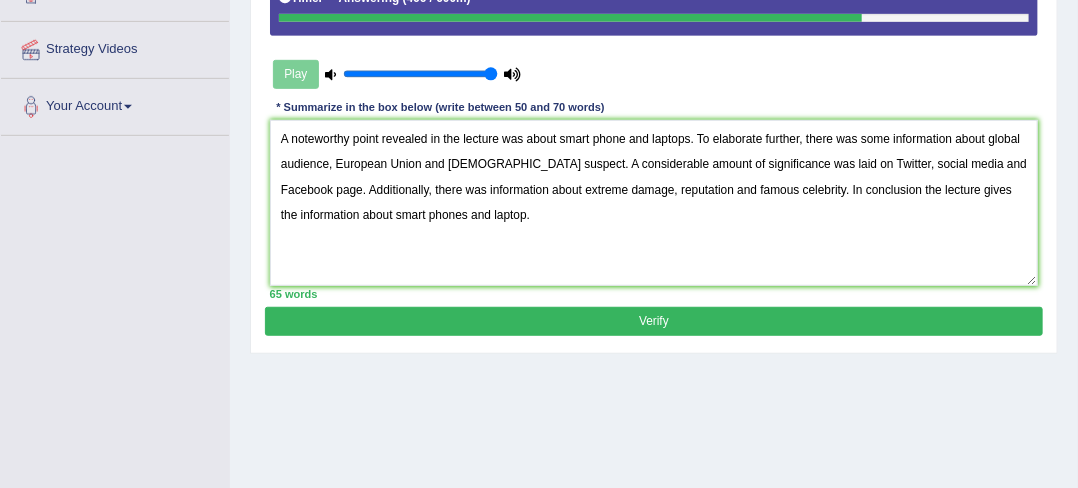 click on "Verify" at bounding box center [653, 321] 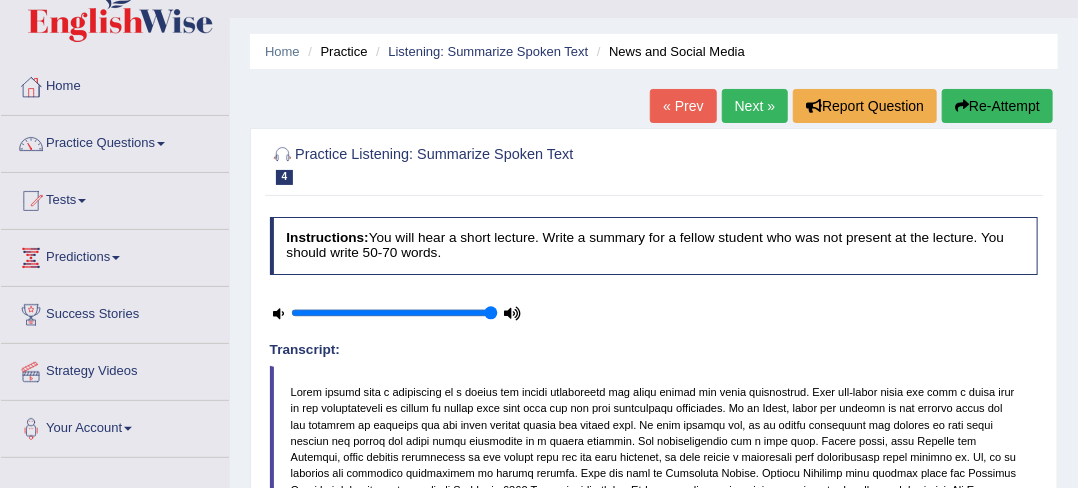 scroll, scrollTop: 36, scrollLeft: 0, axis: vertical 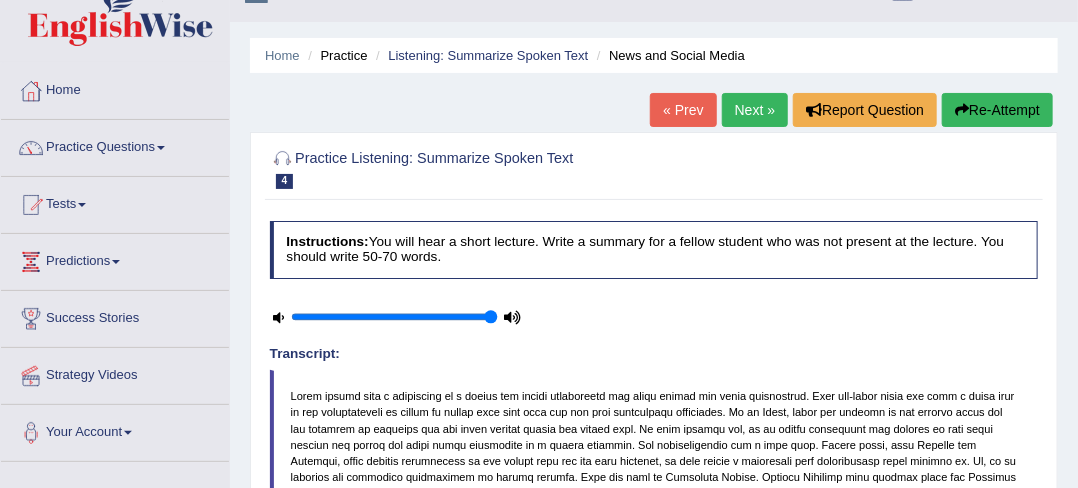 click on "Next »" at bounding box center [755, 110] 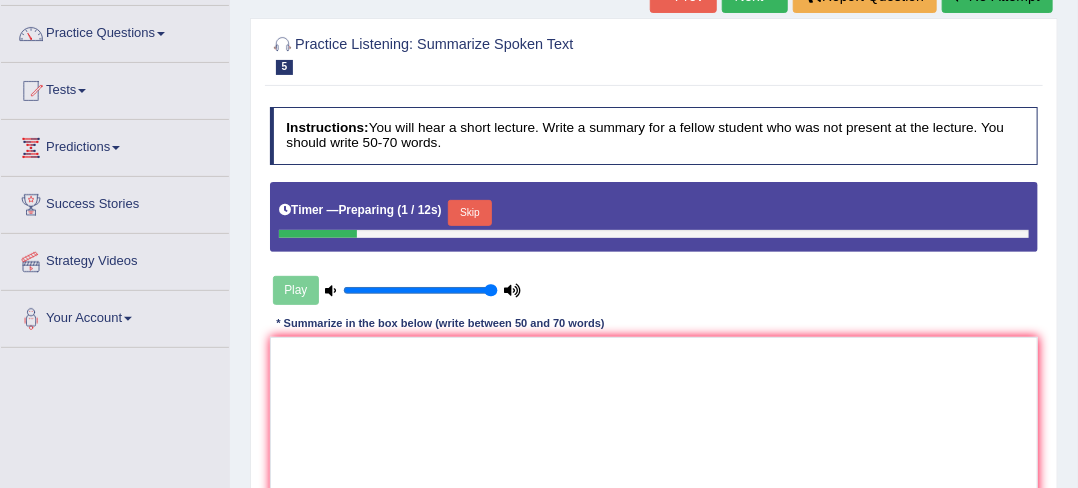 drag, startPoint x: 0, startPoint y: 0, endPoint x: 1092, endPoint y: 119, distance: 1098.4648 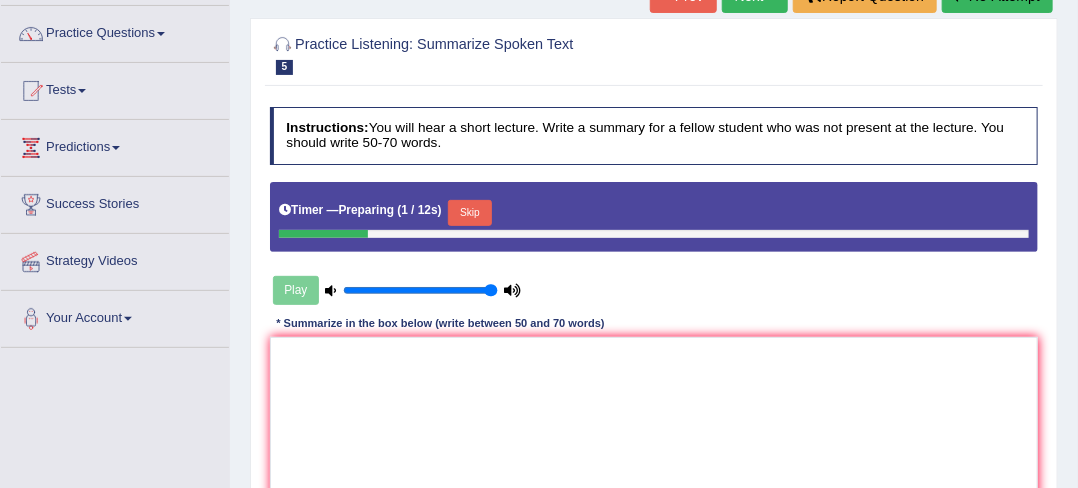 scroll, scrollTop: 152, scrollLeft: 0, axis: vertical 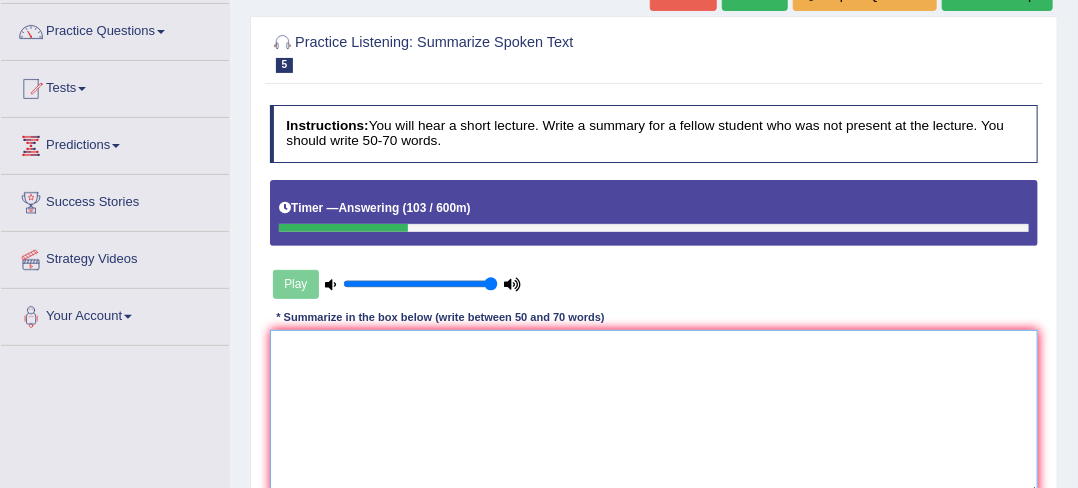 click at bounding box center (654, 412) 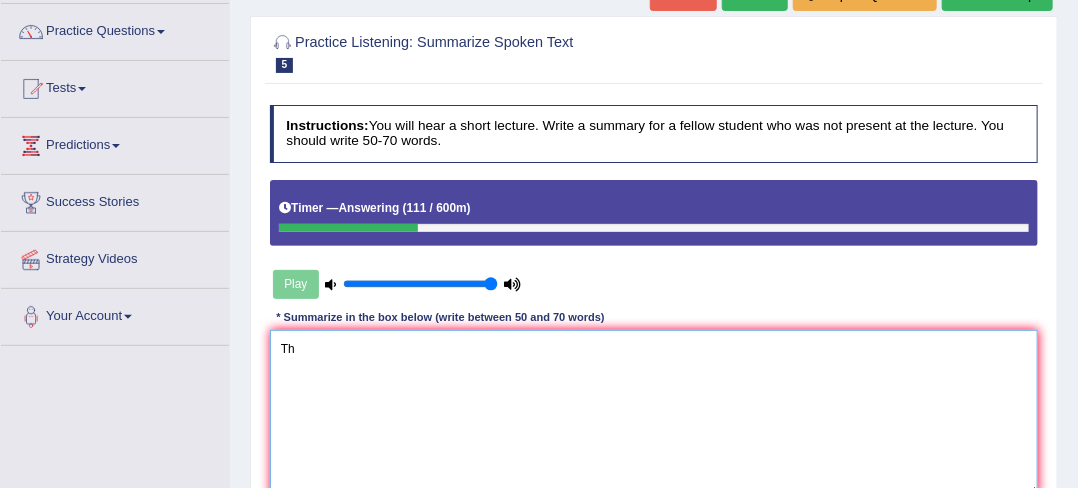 type on "T" 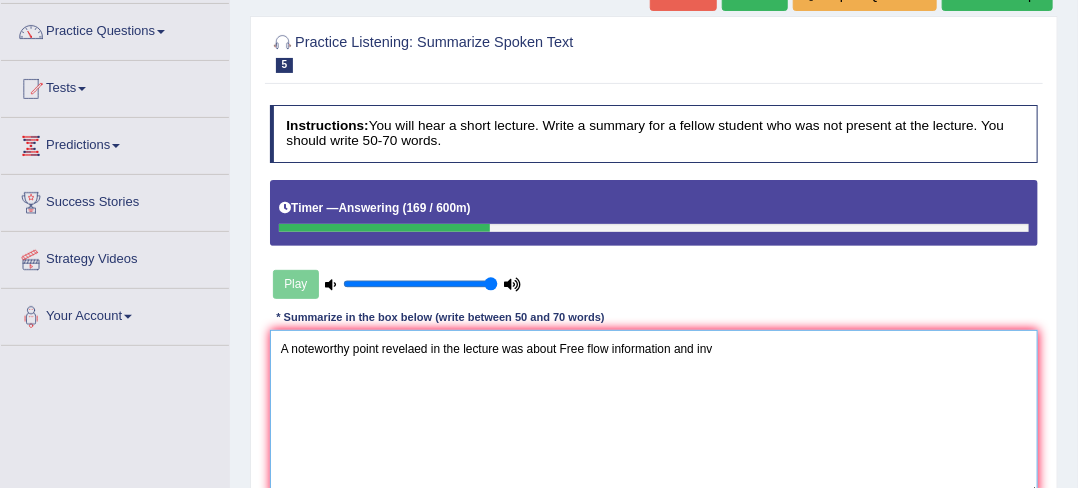 click on "A noteworthy point revelaed in the lecture was about Free flow information and inv" at bounding box center (654, 412) 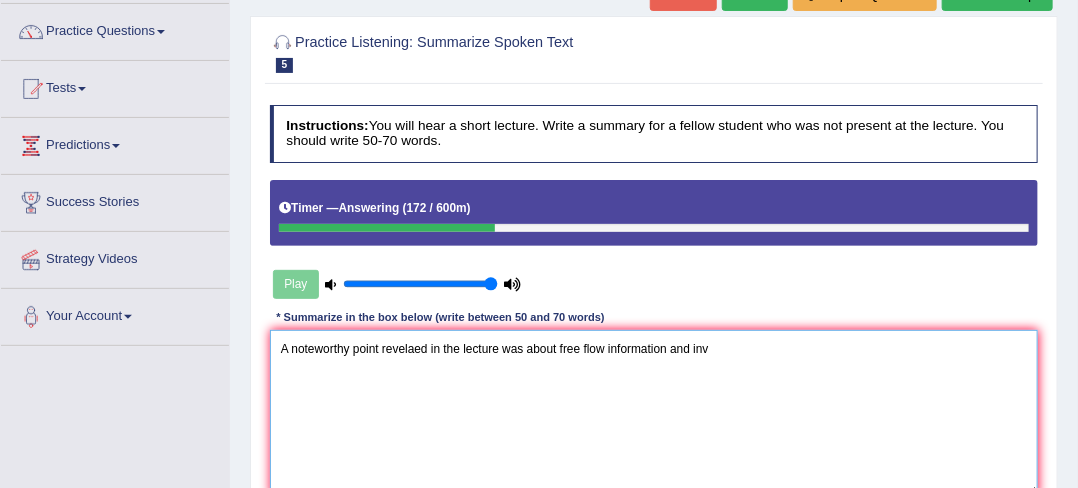 click on "A noteworthy point revelaed in the lecture was about free flow information and inv" at bounding box center (654, 412) 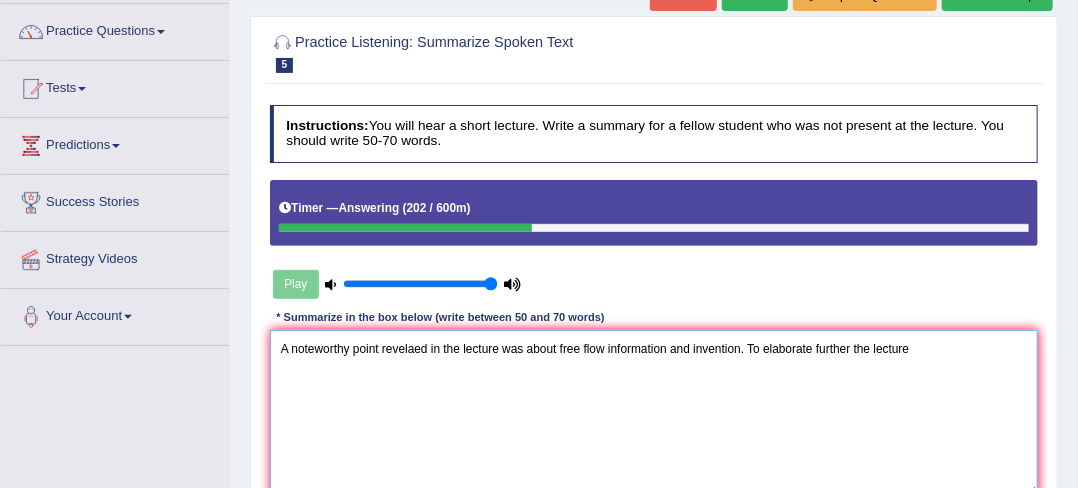 drag, startPoint x: 851, startPoint y: 347, endPoint x: 844, endPoint y: 395, distance: 48.507732 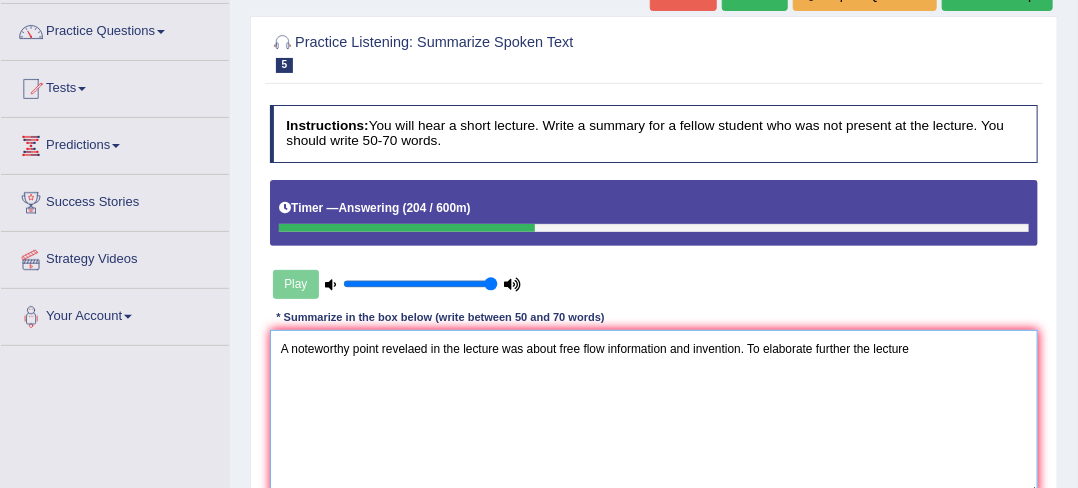 drag, startPoint x: 864, startPoint y: 382, endPoint x: 887, endPoint y: 385, distance: 23.194826 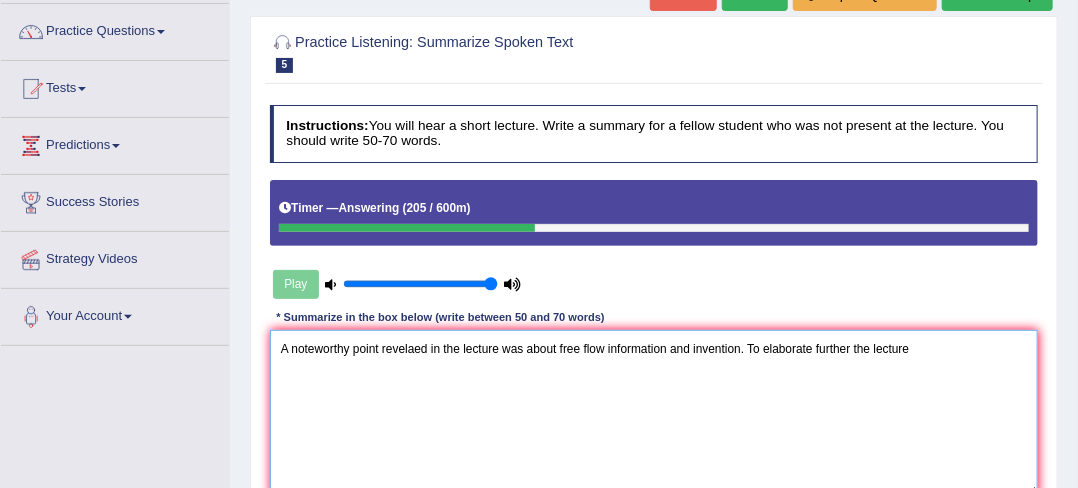 click on "A noteworthy point revelaed in the lecture was about free flow information and invention. To elaborate further the lecture" at bounding box center (654, 412) 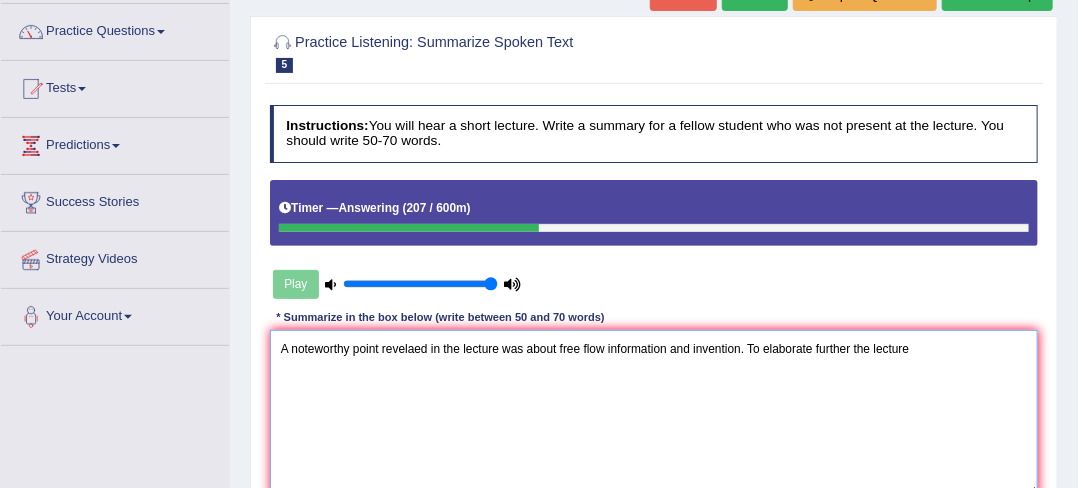 click on "A noteworthy point revelaed in the lecture was about free flow information and invention. To elaborate further the lecture" at bounding box center (654, 412) 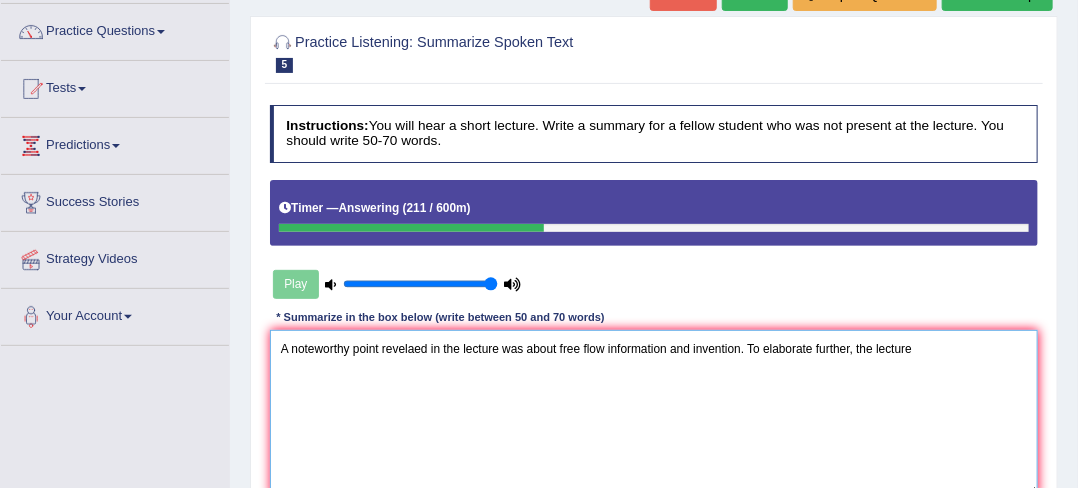 click on "A noteworthy point revelaed in the lecture was about free flow information and invention. To elaborate further, the lecture" at bounding box center [654, 412] 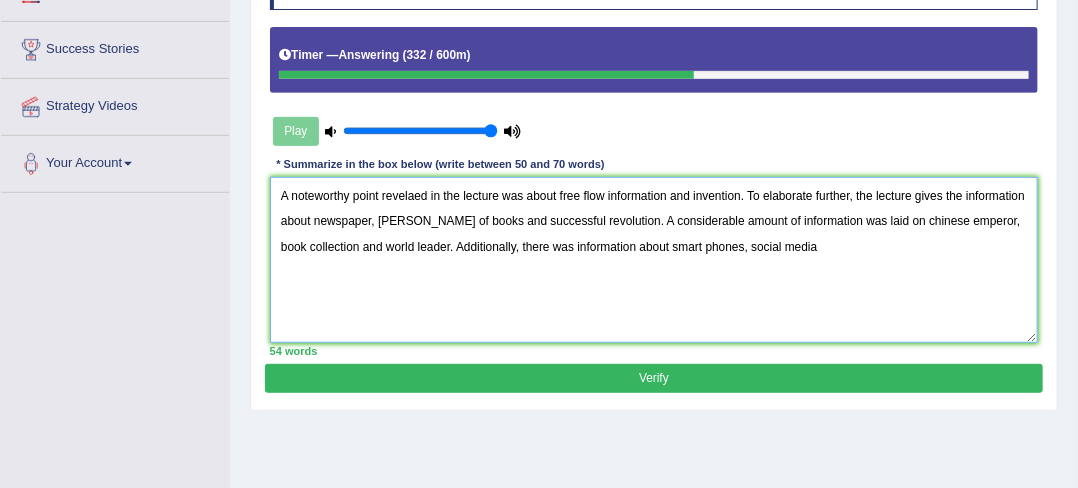 scroll, scrollTop: 312, scrollLeft: 0, axis: vertical 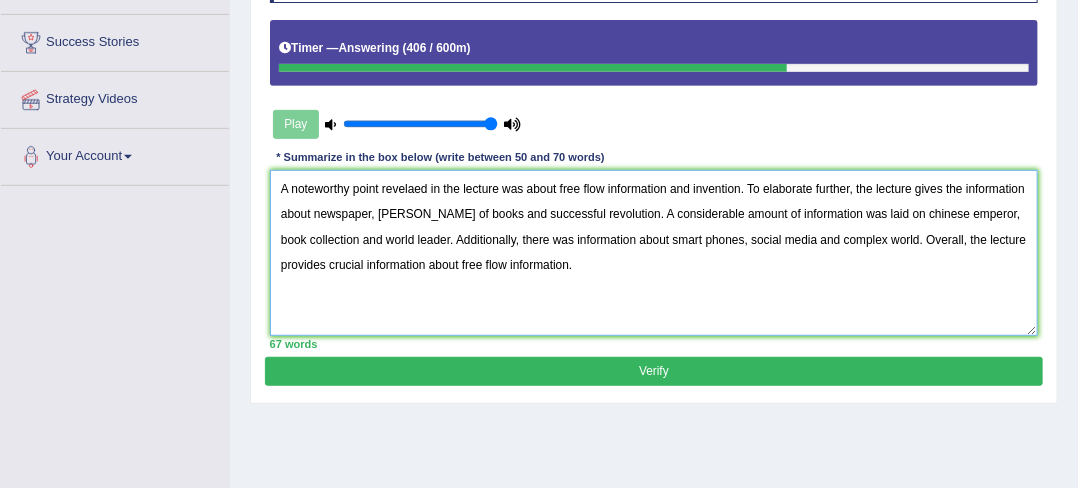 click on "A noteworthy point revelaed in the lecture was about free flow information and invention. To elaborate further, the lecture gives the information about newspaper, thosands of books and successful revolution. A considerable amount of information was laid on chinese emperor, book collection and world leader. Additionally, there was information about smart phones, social media and complex world. Overall, the lecture provides crucial information about free flow information." at bounding box center [654, 252] 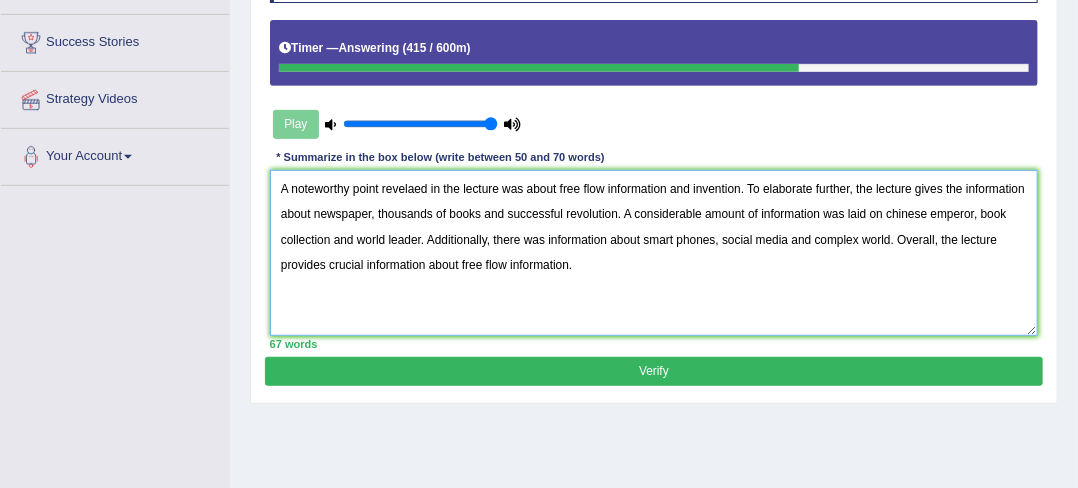 click on "A noteworthy point revelaed in the lecture was about free flow information and invention. To elaborate further, the lecture gives the information about newspaper, thousands of books and successful revolution. A considerable amount of information was laid on chinese emperor, book collection and world leader. Additionally, there was information about smart phones, social media and complex world. Overall, the lecture provides crucial information about free flow information." at bounding box center [654, 252] 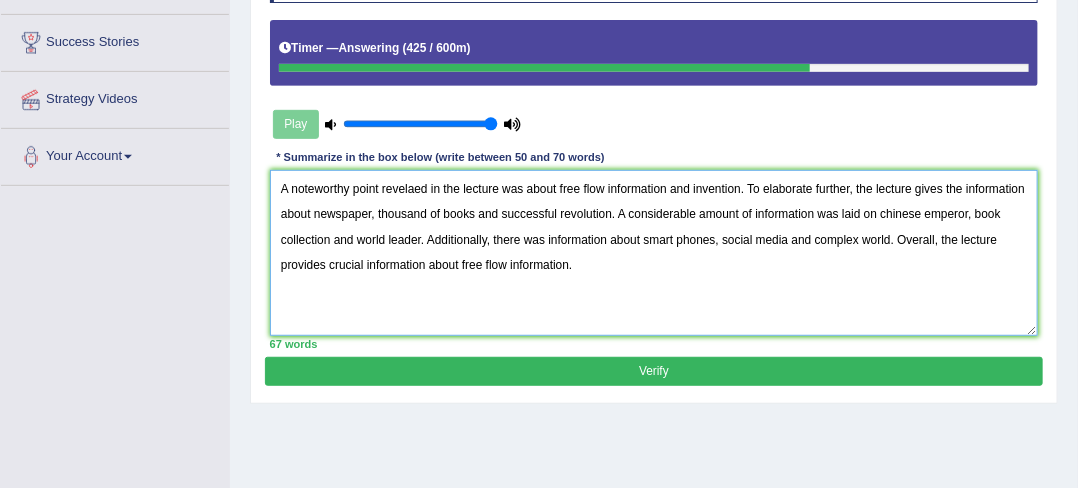 click on "A noteworthy point revelaed in the lecture was about free flow information and invention. To elaborate further, the lecture gives the information about newspaper, thousand of books and successful revolution. A considerable amount of information was laid on chinese emperor, book collection and world leader. Additionally, there was information about smart phones, social media and complex world. Overall, the lecture provides crucial information about free flow information." at bounding box center (654, 252) 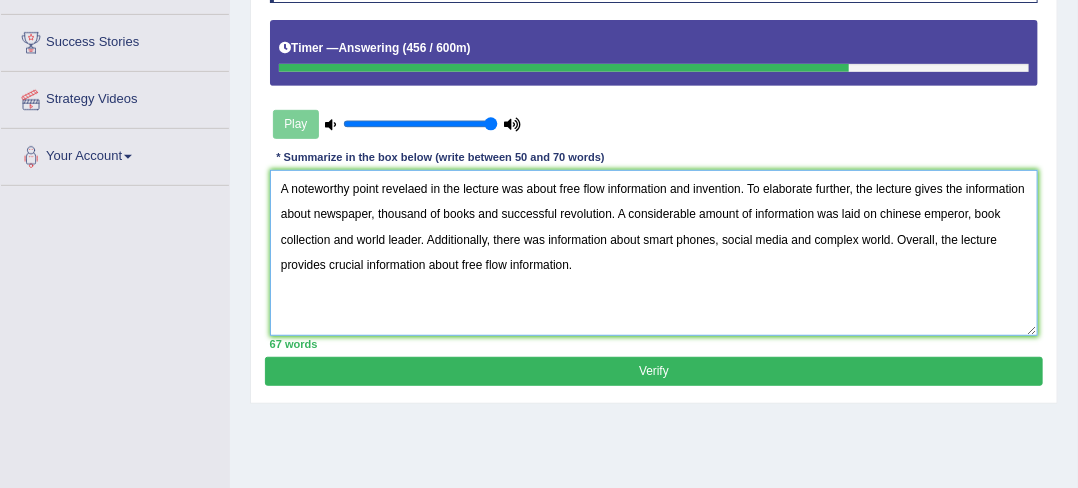 type on "A noteworthy point revelaed in the lecture was about free flow information and invention. To elaborate further, the lecture gives the information about newspaper, thousand of books and successful revolution. A considerable amount of information was laid on chinese emperor, book collection and world leader. Additionally, there was information about smart phones, social media and complex world. Overall, the lecture provides crucial information about free flow information." 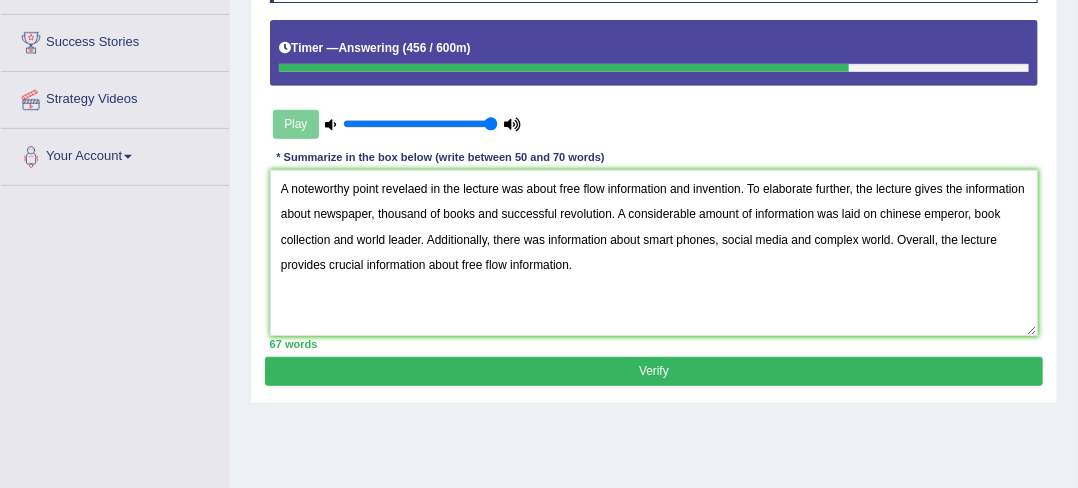 click on "Verify" at bounding box center (653, 371) 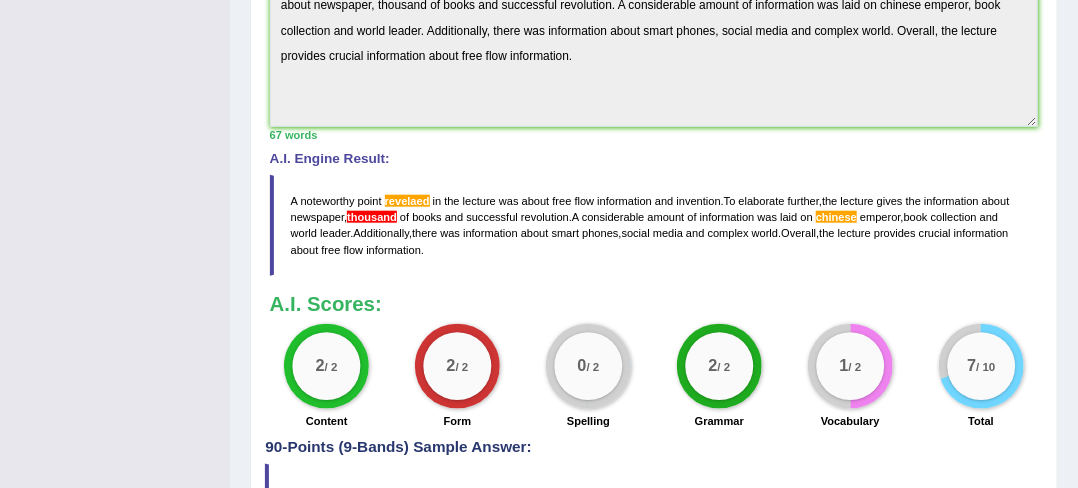 scroll, scrollTop: 672, scrollLeft: 0, axis: vertical 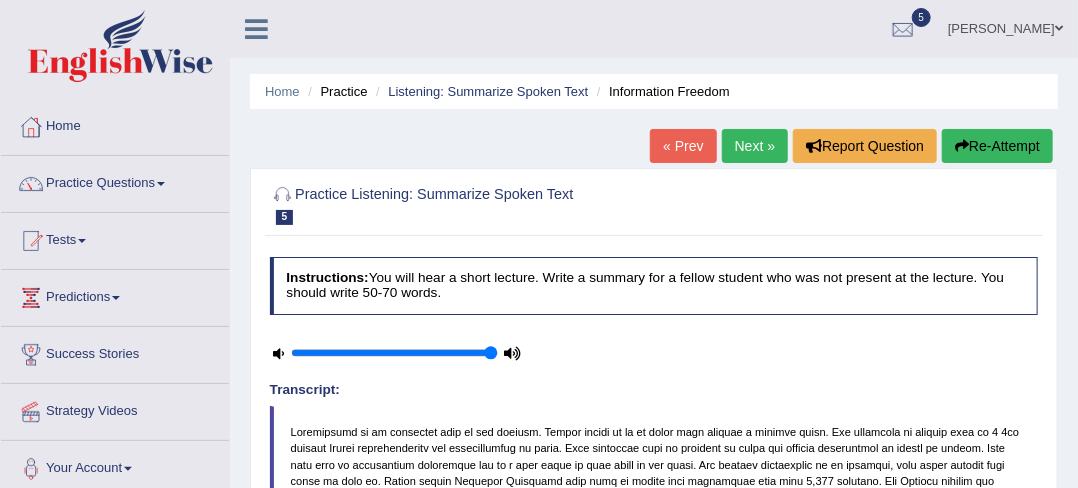 click on "Next »" at bounding box center [755, 146] 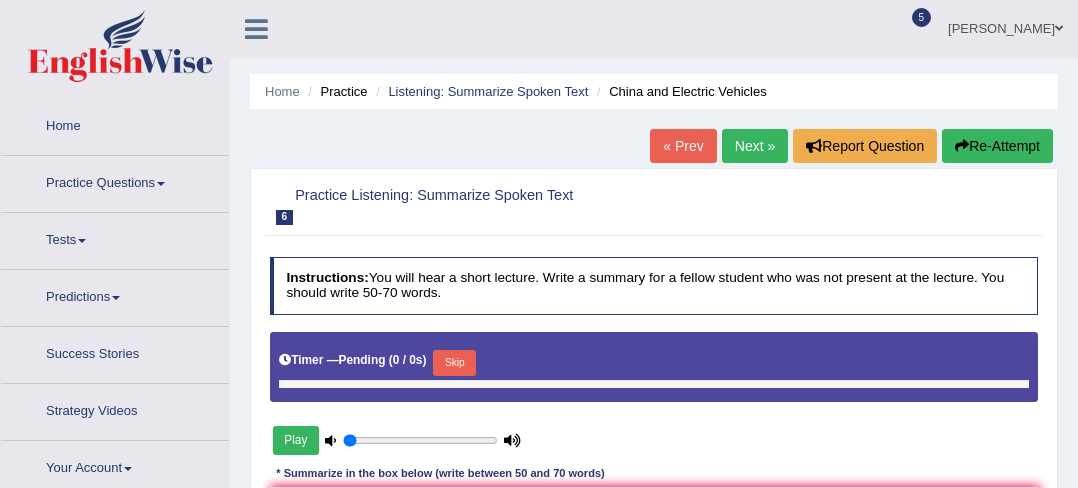 type on "1" 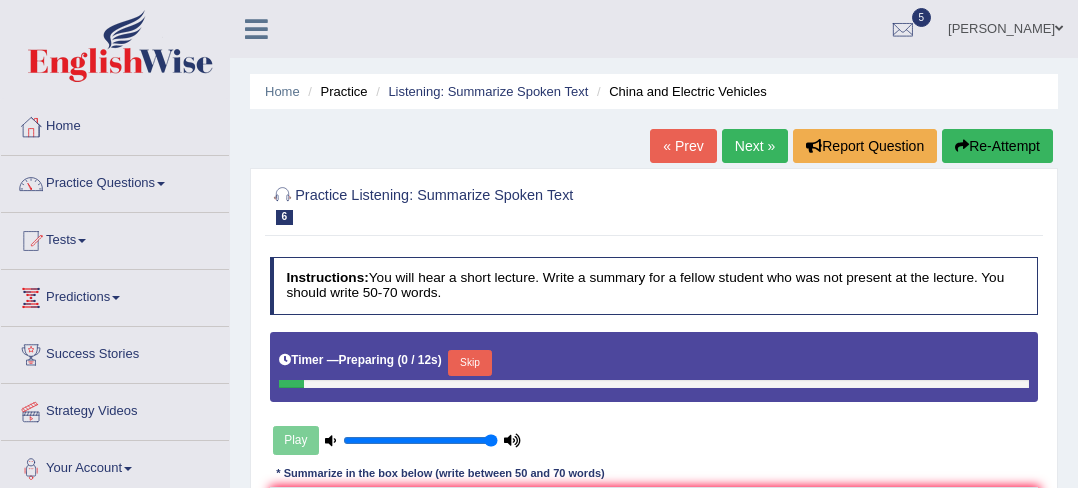 scroll, scrollTop: 0, scrollLeft: 0, axis: both 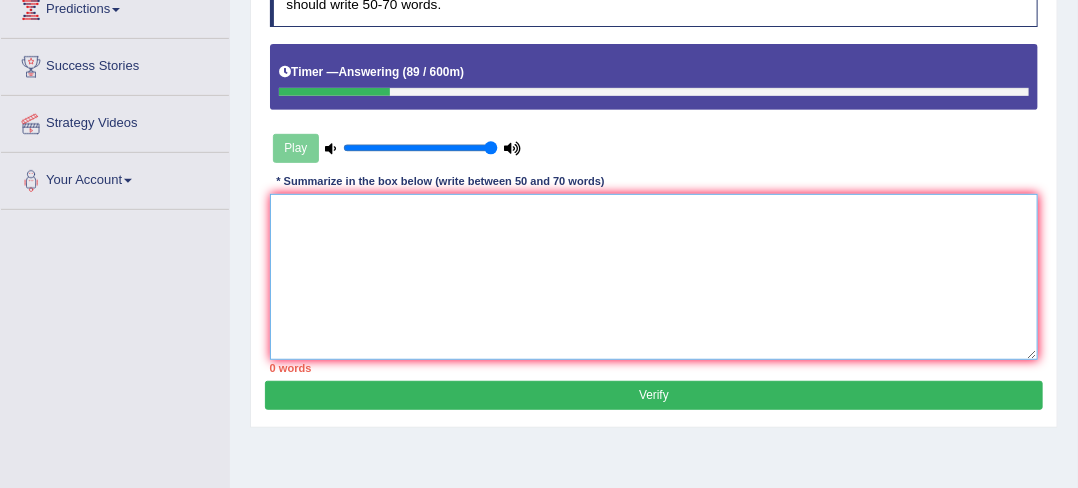 click at bounding box center (654, 276) 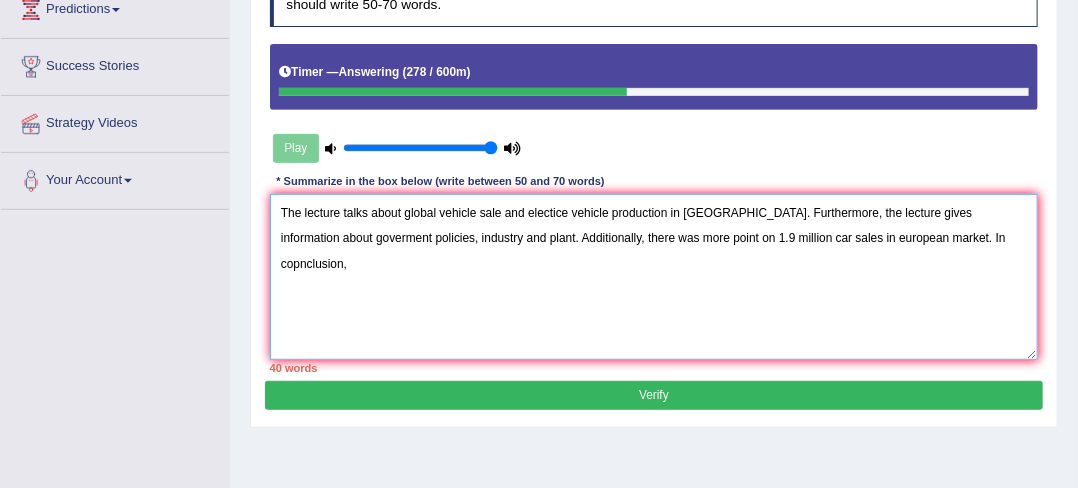 click on "The lecture talks about global vehicle sale and electice vehicle production in China. Furthermore, the lecture gives information about goverment policies, industry and plant. Additionally, there was more point on 1.9 million car sales in european market. In copnclusion," at bounding box center [654, 276] 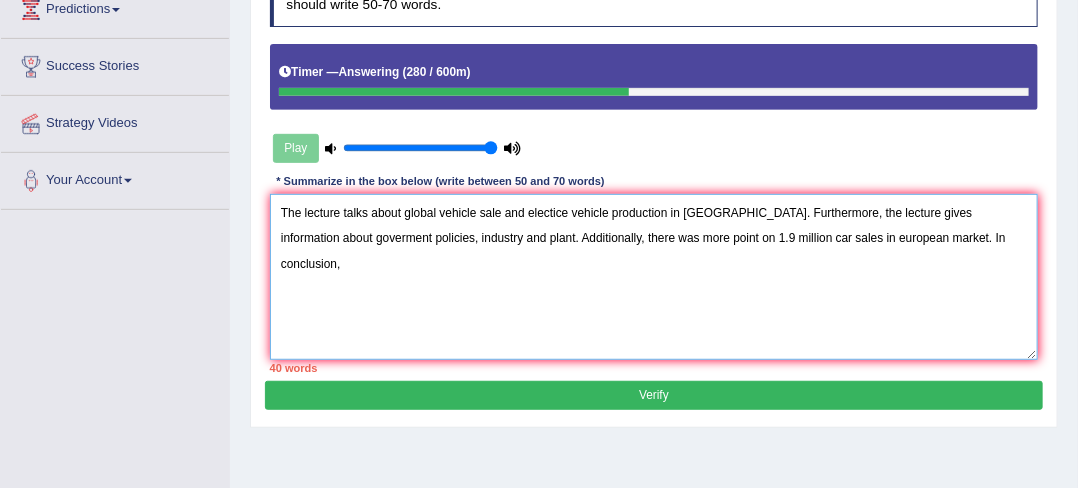 click on "The lecture talks about global vehicle sale and electice vehicle production in China. Furthermore, the lecture gives information about goverment policies, industry and plant. Additionally, there was more point on 1.9 million car sales in european market. In conclusion," at bounding box center (654, 276) 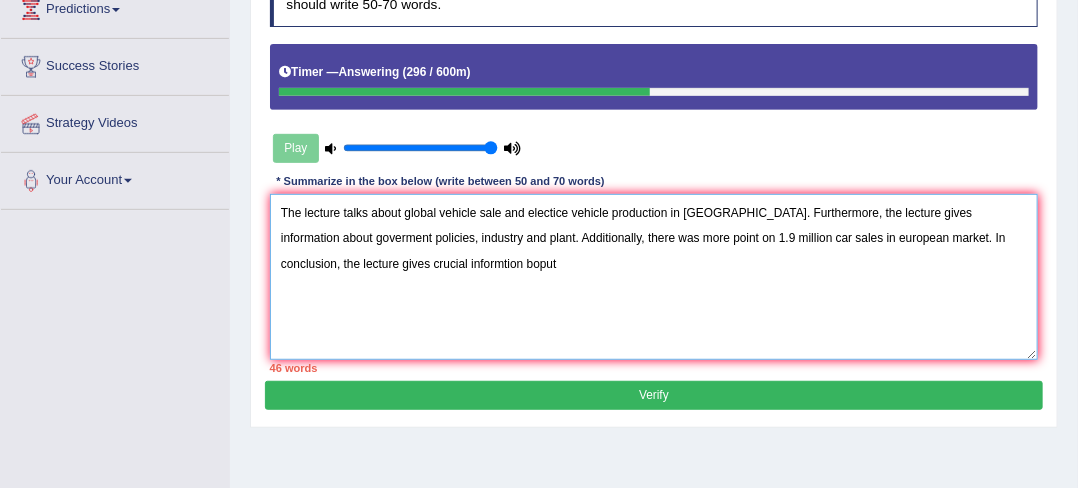 click on "The lecture talks about global vehicle sale and electice vehicle production in China. Furthermore, the lecture gives information about goverment policies, industry and plant. Additionally, there was more point on 1.9 million car sales in european market. In conclusion, the lecture gives crucial informtion boput" at bounding box center [654, 276] 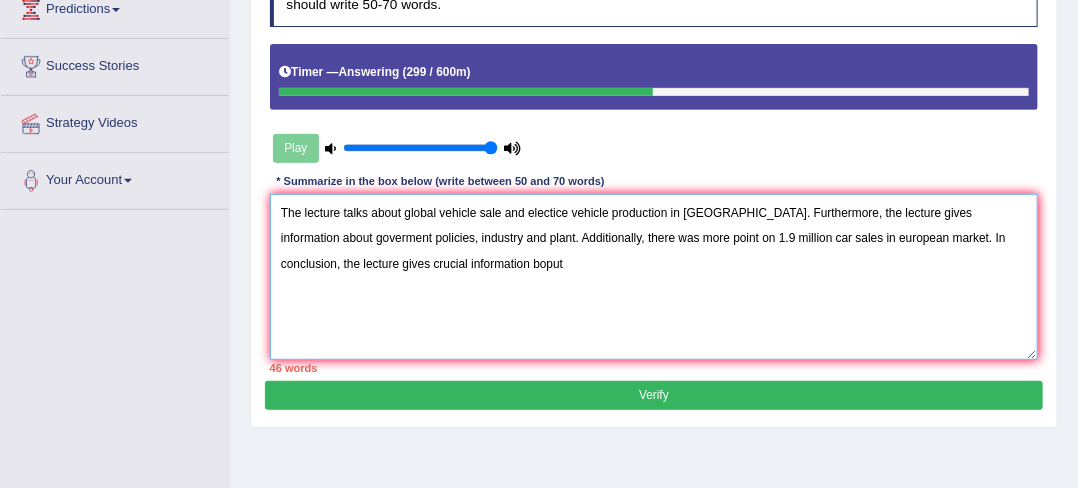 click on "The lecture talks about global vehicle sale and electice vehicle production in China. Furthermore, the lecture gives information about goverment policies, industry and plant. Additionally, there was more point on 1.9 million car sales in european market. In conclusion, the lecture gives crucial information boput" at bounding box center [654, 276] 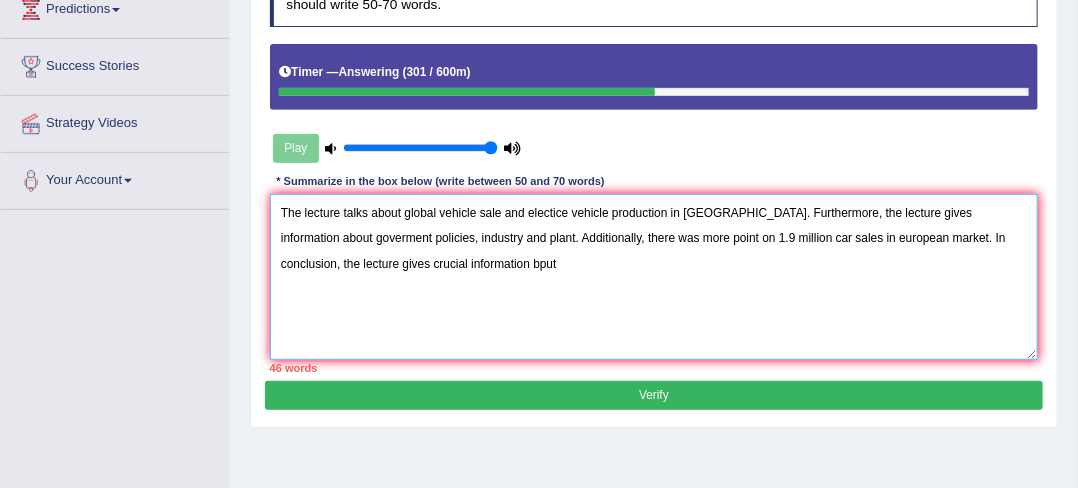 click on "The lecture talks about global vehicle sale and electice vehicle production in China. Furthermore, the lecture gives information about goverment policies, industry and plant. Additionally, there was more point on 1.9 million car sales in european market. In conclusion, the lecture gives crucial information bput" at bounding box center (654, 276) 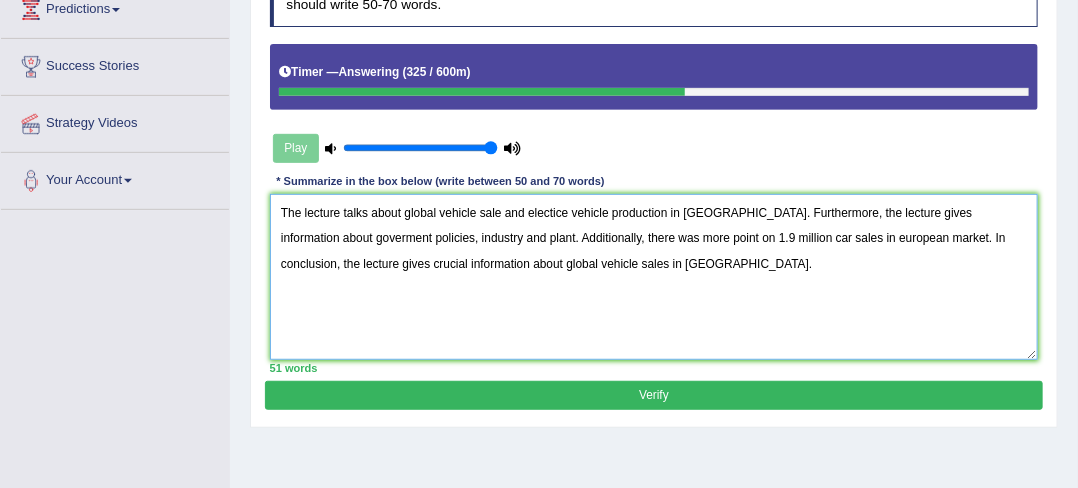 click on "The lecture talks about global vehicle sale and electice vehicle production in China. Furthermore, the lecture gives information about goverment policies, industry and plant. Additionally, there was more point on 1.9 million car sales in european market. In conclusion, the lecture gives crucial information about global vehicle sales in China." at bounding box center [654, 276] 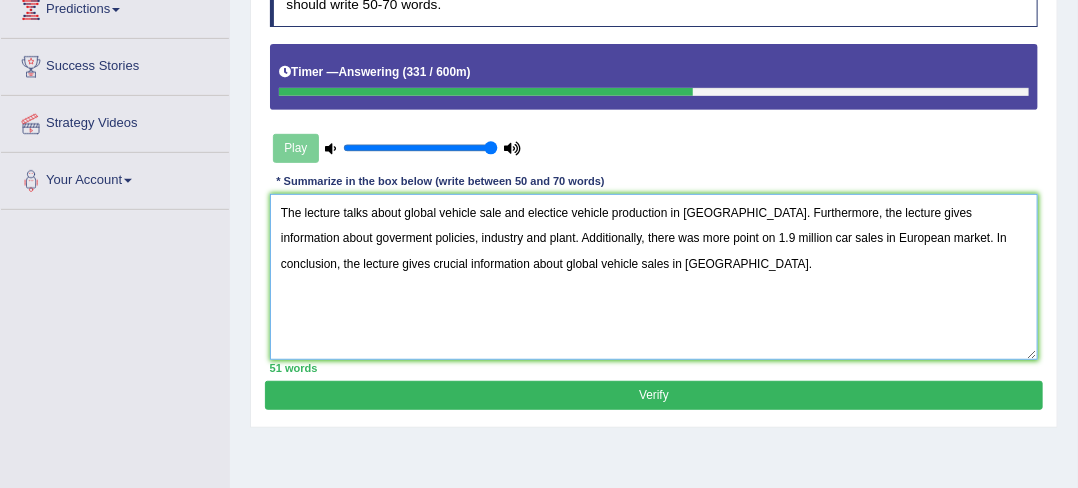 click on "The lecture talks about global vehicle sale and electice vehicle production in China. Furthermore, the lecture gives information about goverment policies, industry and plant. Additionally, there was more point on 1.9 million car sales in European market. In conclusion, the lecture gives crucial information about global vehicle sales in China." at bounding box center [654, 276] 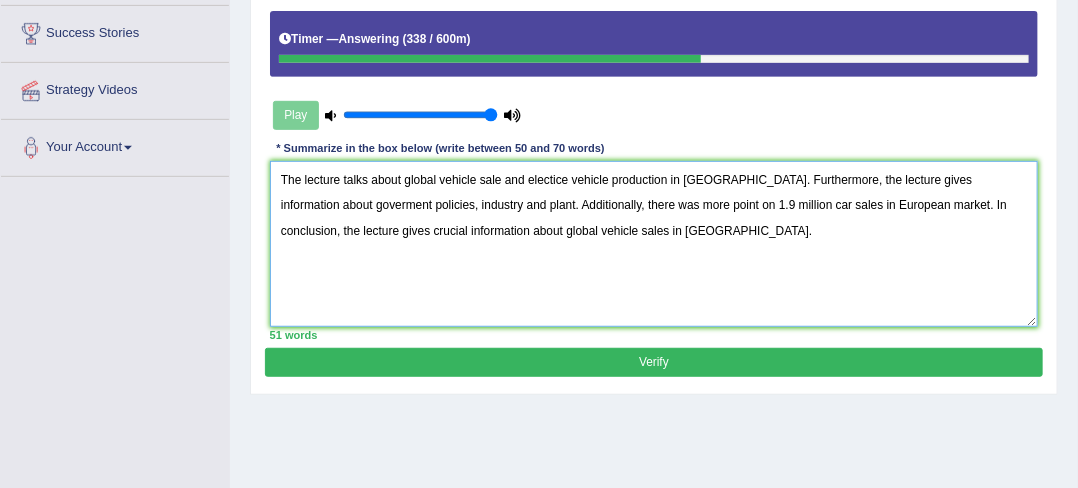 scroll, scrollTop: 323, scrollLeft: 0, axis: vertical 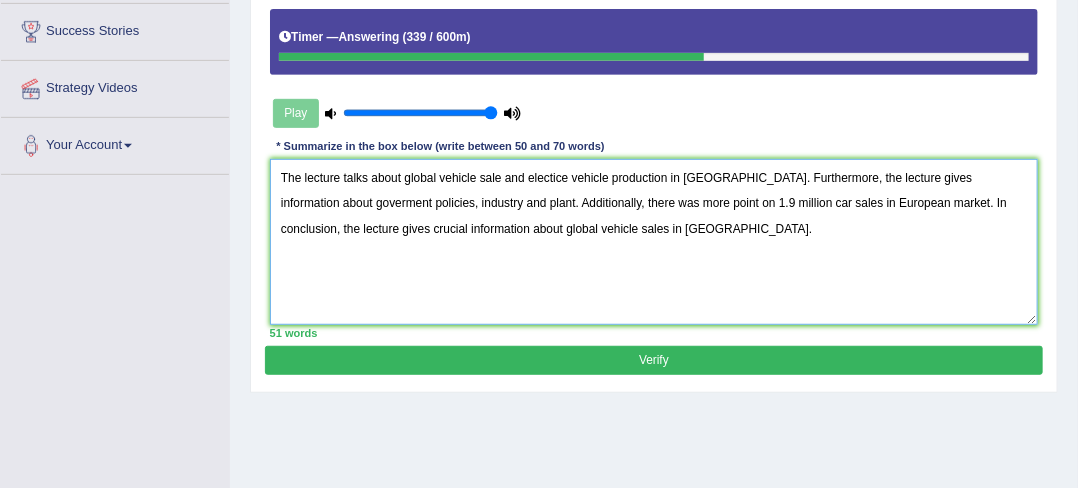 type on "The lecture talks about global vehicle sale and electice vehicle production in China. Furthermore, the lecture gives information about goverment policies, industry and plant. Additionally, there was more point on 1.9 million car sales in European market. In conclusion, the lecture gives crucial information about global vehicle sales in China." 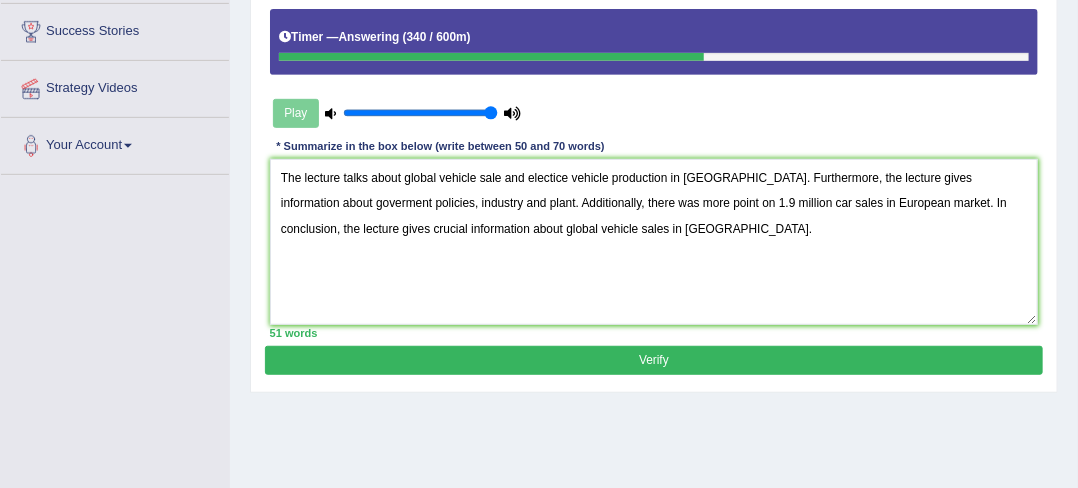 click on "Verify" at bounding box center [653, 360] 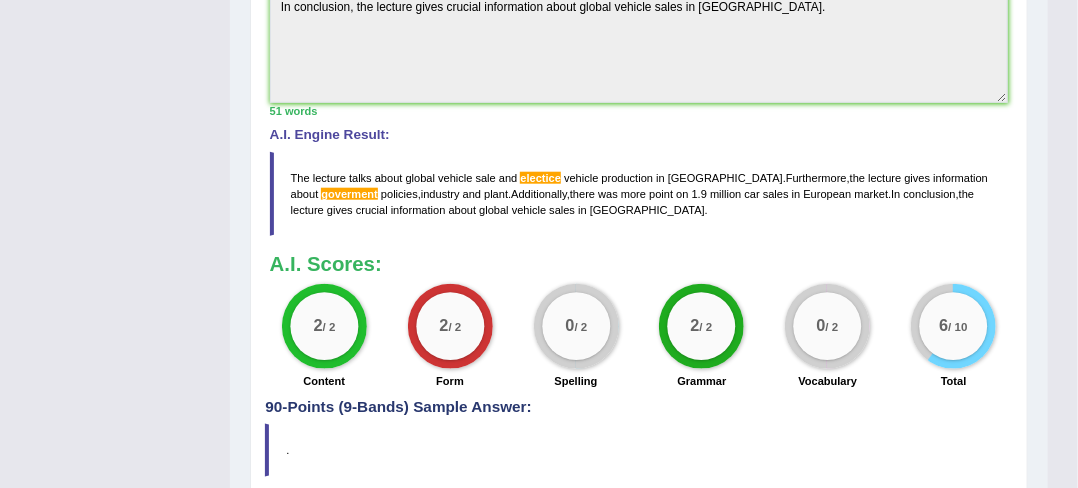 scroll, scrollTop: 653, scrollLeft: 0, axis: vertical 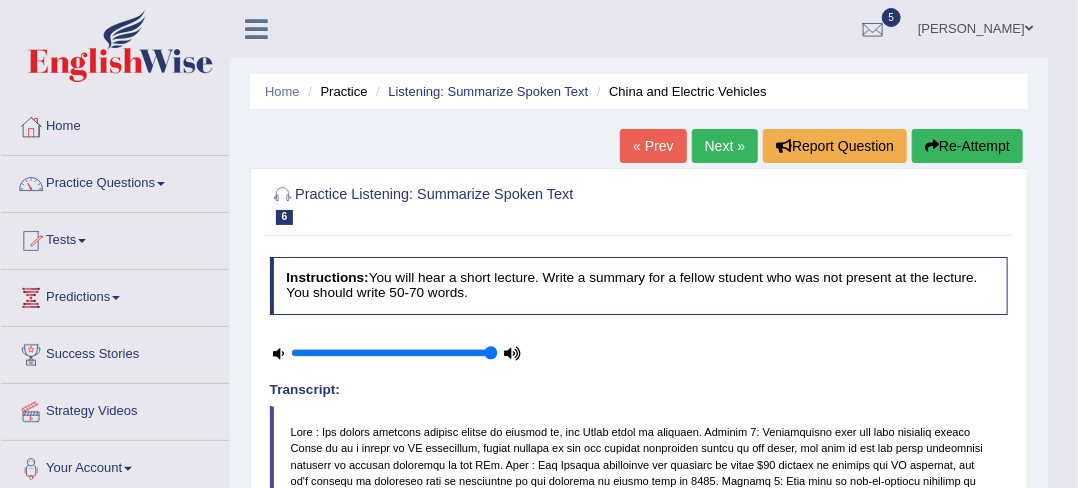 click on "Practice Questions" at bounding box center (115, 181) 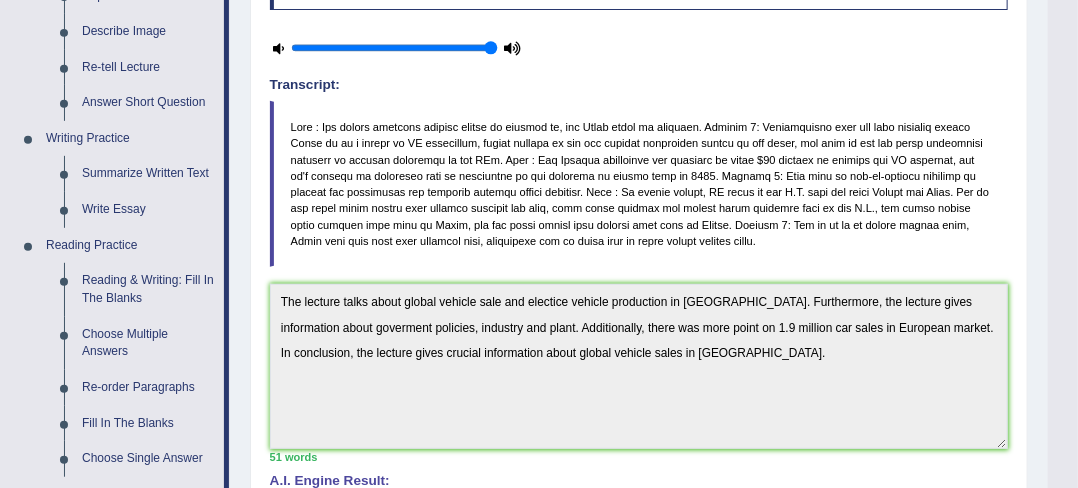 scroll, scrollTop: 313, scrollLeft: 0, axis: vertical 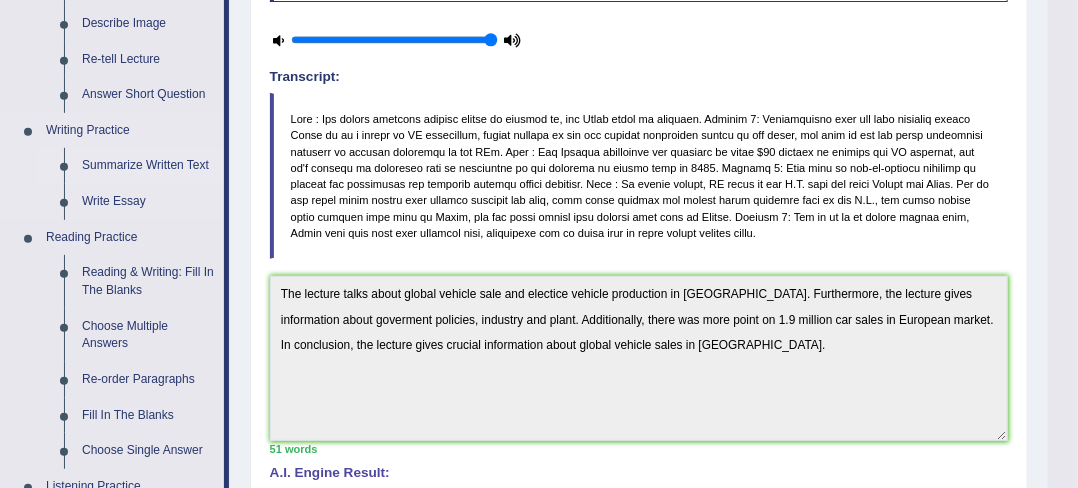 click on "Summarize Written Text" at bounding box center (148, 166) 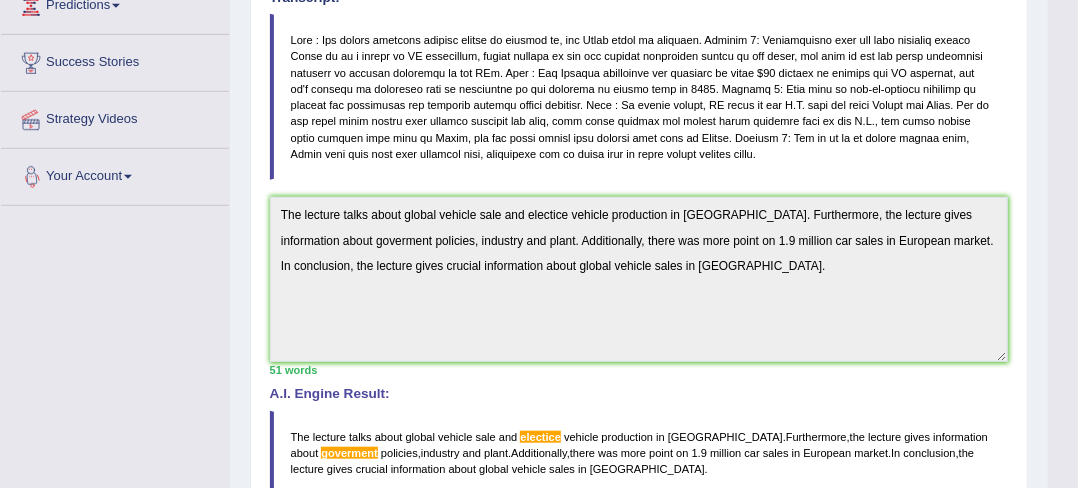 scroll, scrollTop: 479, scrollLeft: 0, axis: vertical 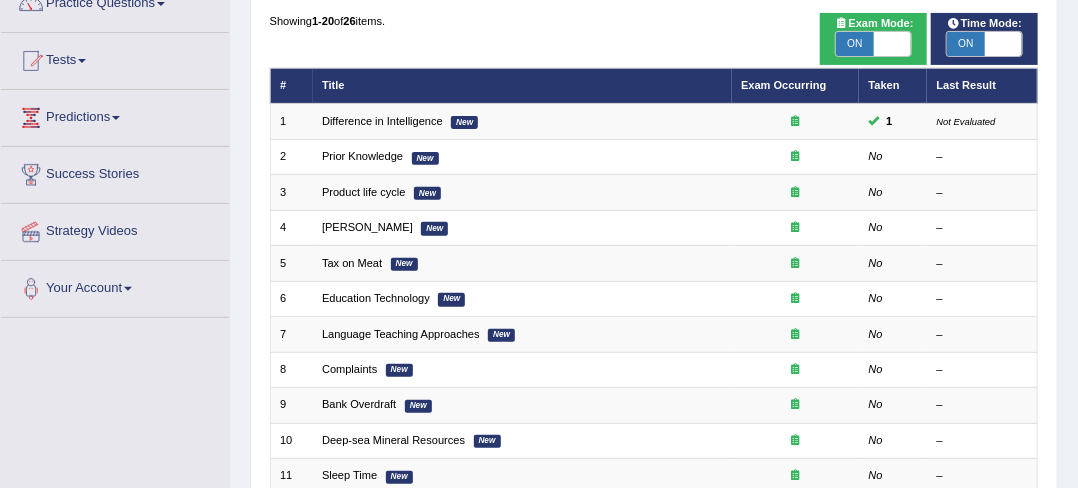 click on "Toggle navigation
Home
Practice Questions   Speaking Practice Read Aloud
Repeat Sentence
Describe Image
Re-tell Lecture
Answer Short Question
Writing Practice  Summarize Written Text
Write Essay
Reading Practice  Reading & Writing: Fill In The Blanks
Choose Multiple Answers
Re-order Paragraphs
Fill In The Blanks
Choose Single Answer
Listening Practice  Summarize Spoken Text
Highlight Incorrect Words
Highlight Correct Summary
Select Missing Word
Choose Single Answer
Choose Multiple Answers
Fill In The Blanks
Write From Dictation
Pronunciation
Tests  Take Practice Sectional Test
Take Mock Test
History
Predictions" at bounding box center [539, 64] 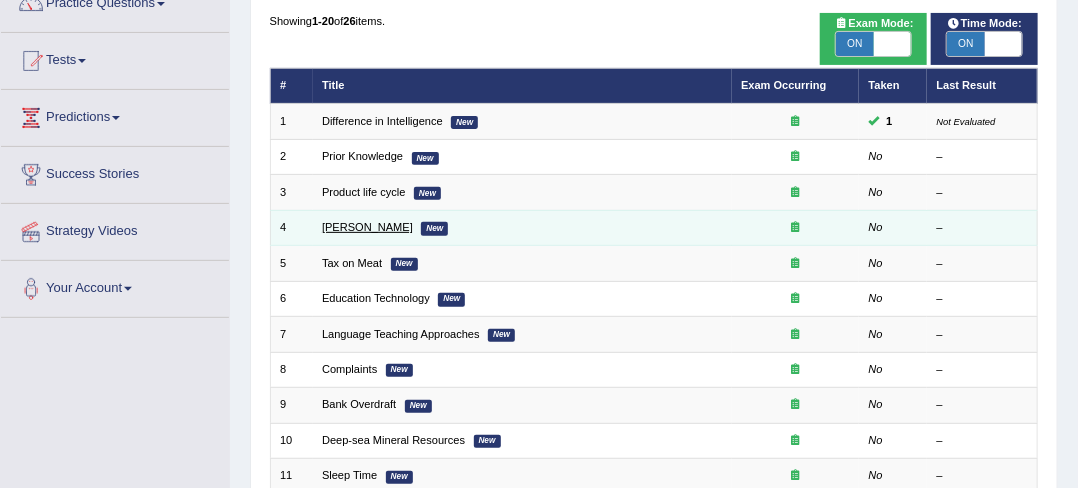 click on "Bertrand Russell" at bounding box center (367, 227) 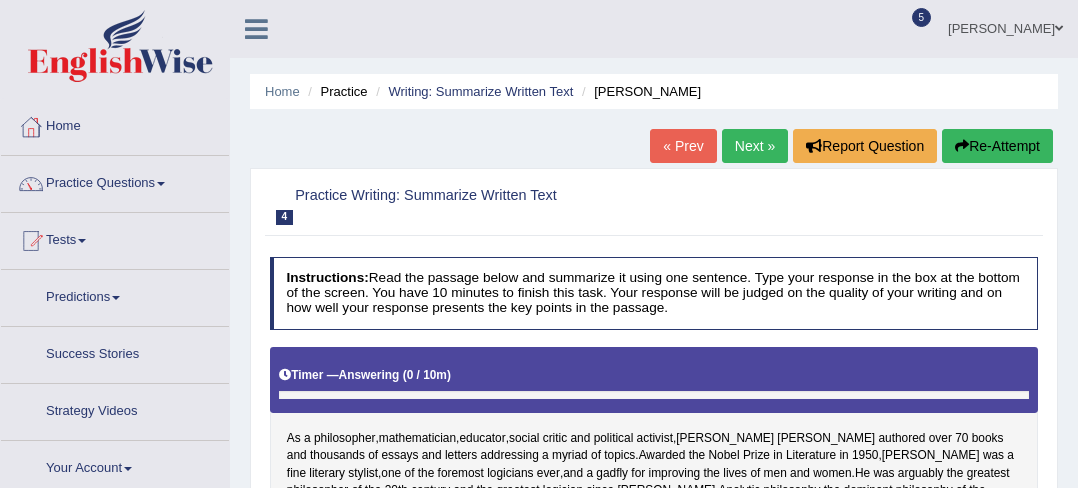 scroll, scrollTop: 0, scrollLeft: 0, axis: both 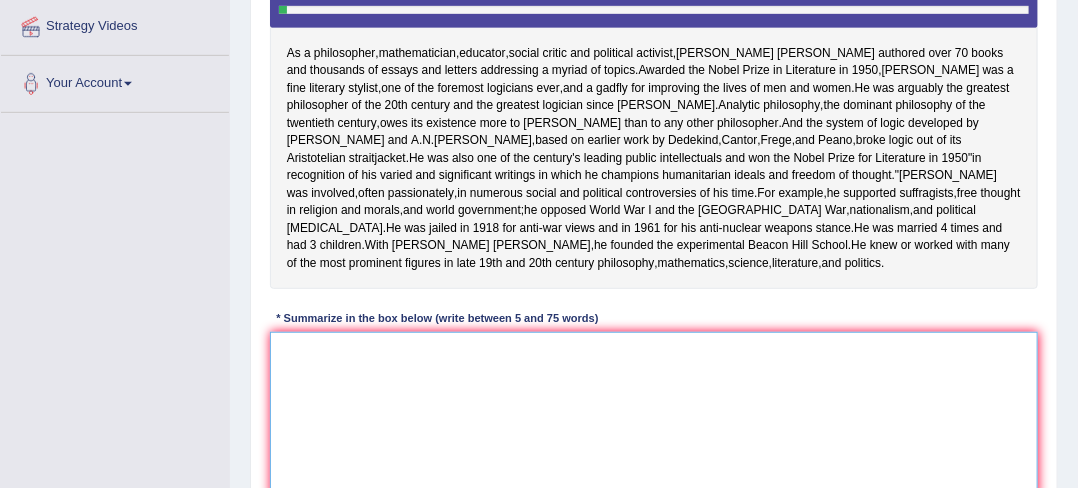click at bounding box center [654, 414] 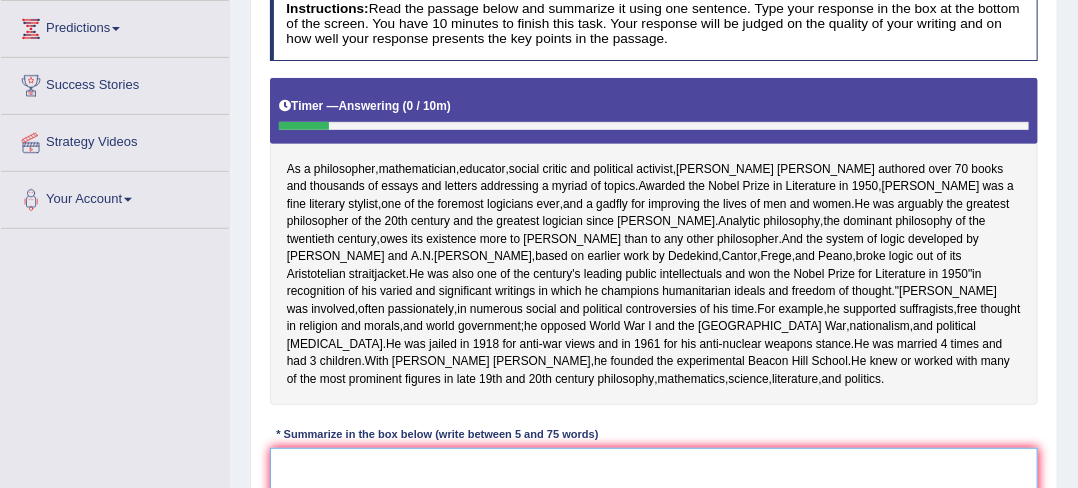 scroll, scrollTop: 265, scrollLeft: 0, axis: vertical 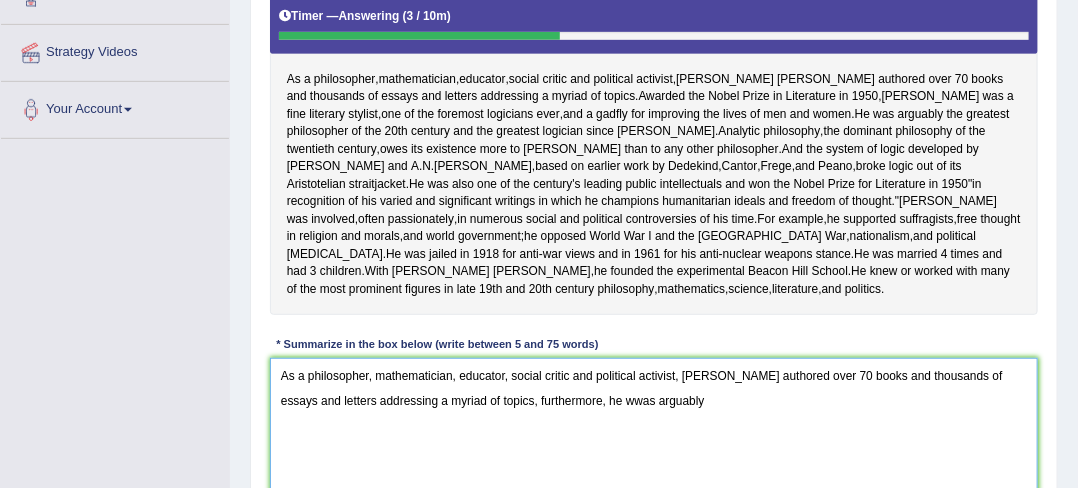 click on "As a philosopher, mathematician, educator, social critic and political activist, [PERSON_NAME] authored over 70 books and thousands of essays and letters addressing a myriad of topics, furthermore, he wwas arguably" at bounding box center [654, 440] 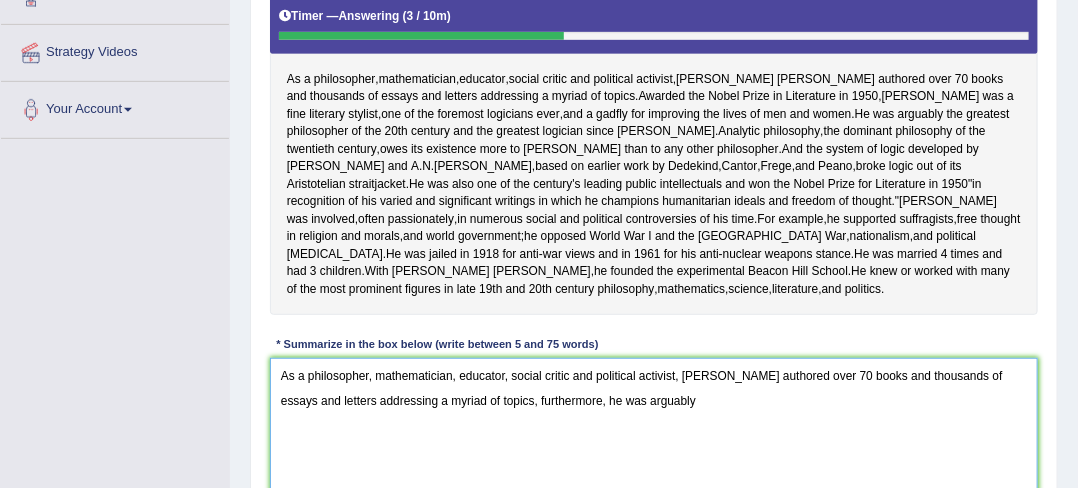 click on "As a philosopher, mathematician, educator, social critic and political activist, [PERSON_NAME] authored over 70 books and thousands of essays and letters addressing a myriad of topics, furthermore, he was arguably" at bounding box center [654, 440] 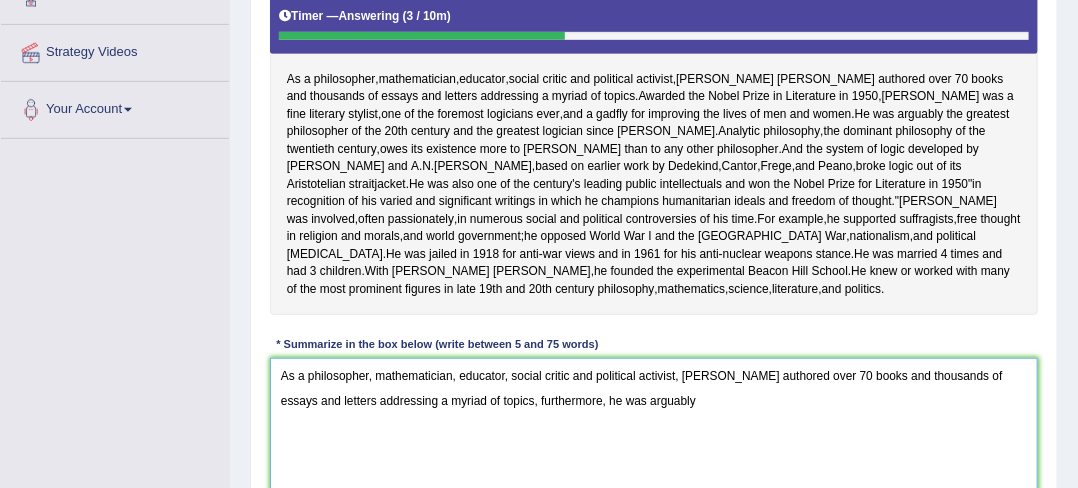 click on "As a philosopher, mathematician, educator, social critic and political activist, [PERSON_NAME] authored over 70 books and thousands of essays and letters addressing a myriad of topics, furthermore, he was arguably" at bounding box center [654, 440] 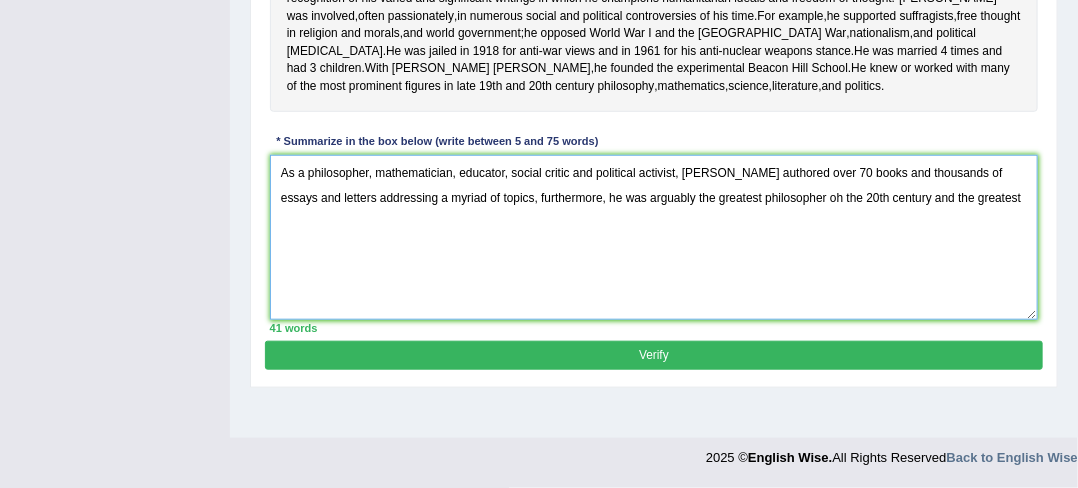 scroll, scrollTop: 576, scrollLeft: 0, axis: vertical 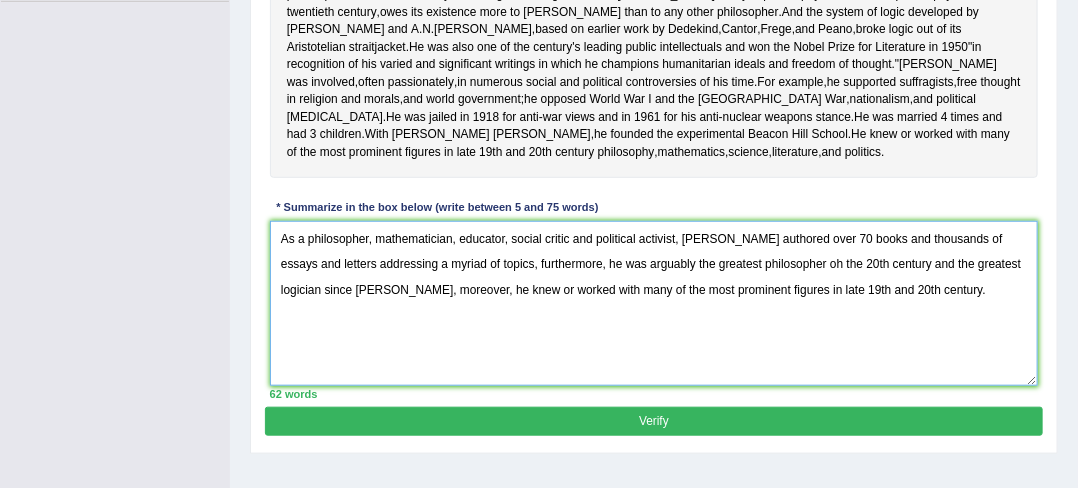 type on "As a philosopher, mathematician, educator, social critic and political activist, [PERSON_NAME] authored over 70 books and thousands of essays and letters addressing a myriad of topics, furthermore, he was arguably the greatest philosopher oh the 20th century and the greatest logician since [PERSON_NAME], moreover, he knew or worked with many of the most prominent figures in late 19th and 20th century." 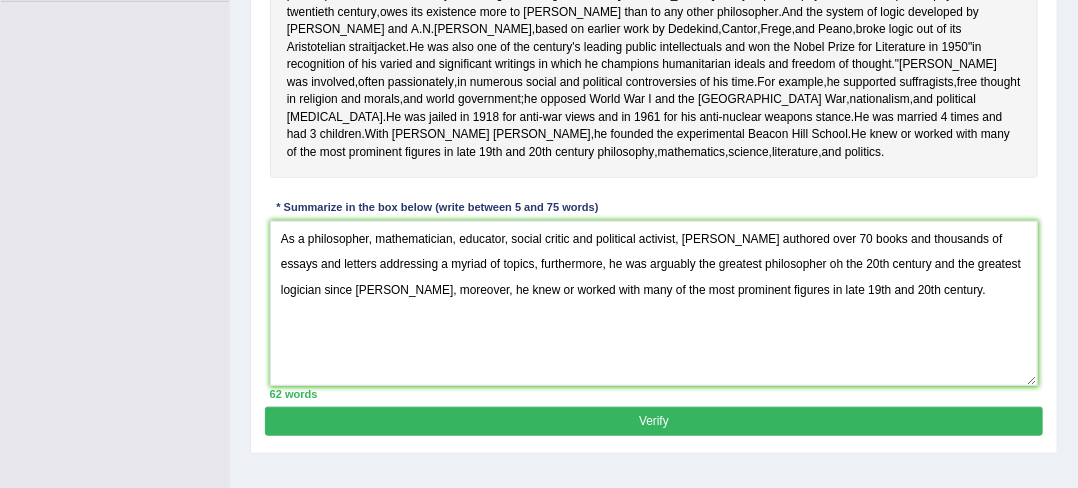 click on "Verify" at bounding box center [653, 421] 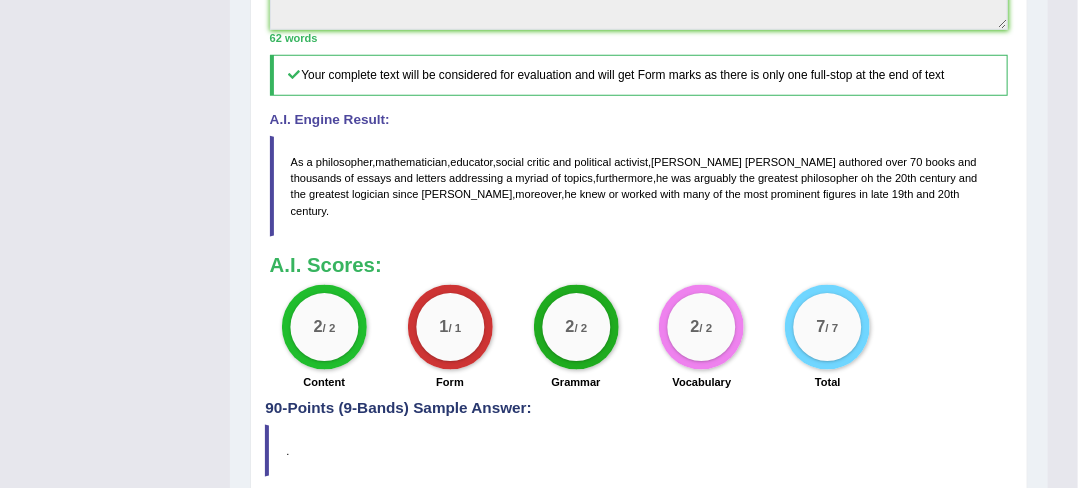 scroll, scrollTop: 816, scrollLeft: 0, axis: vertical 